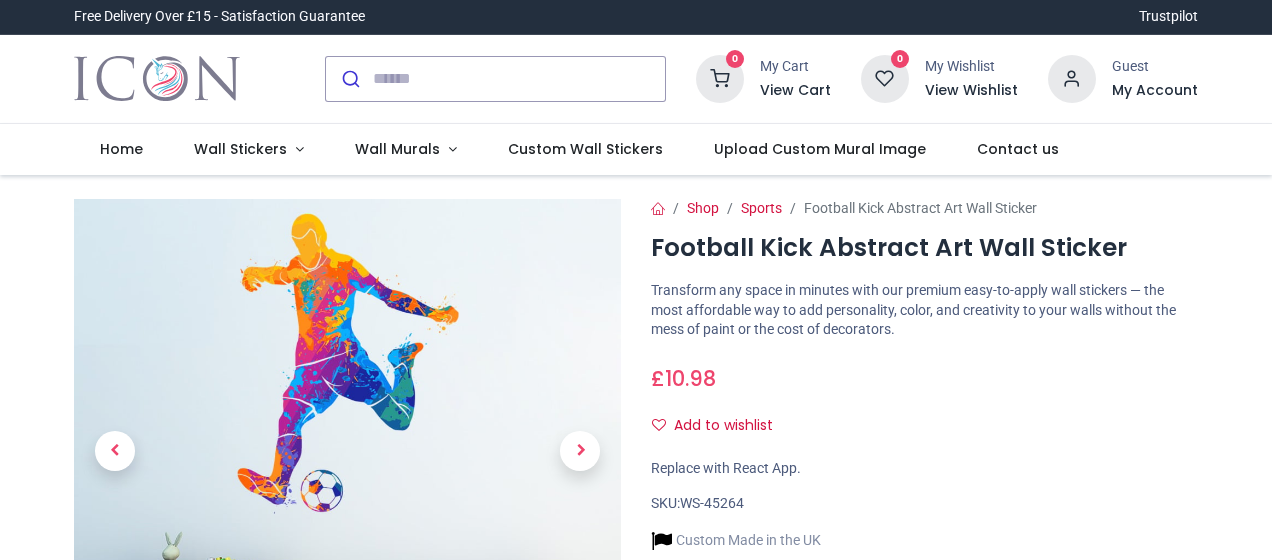 scroll, scrollTop: 0, scrollLeft: 0, axis: both 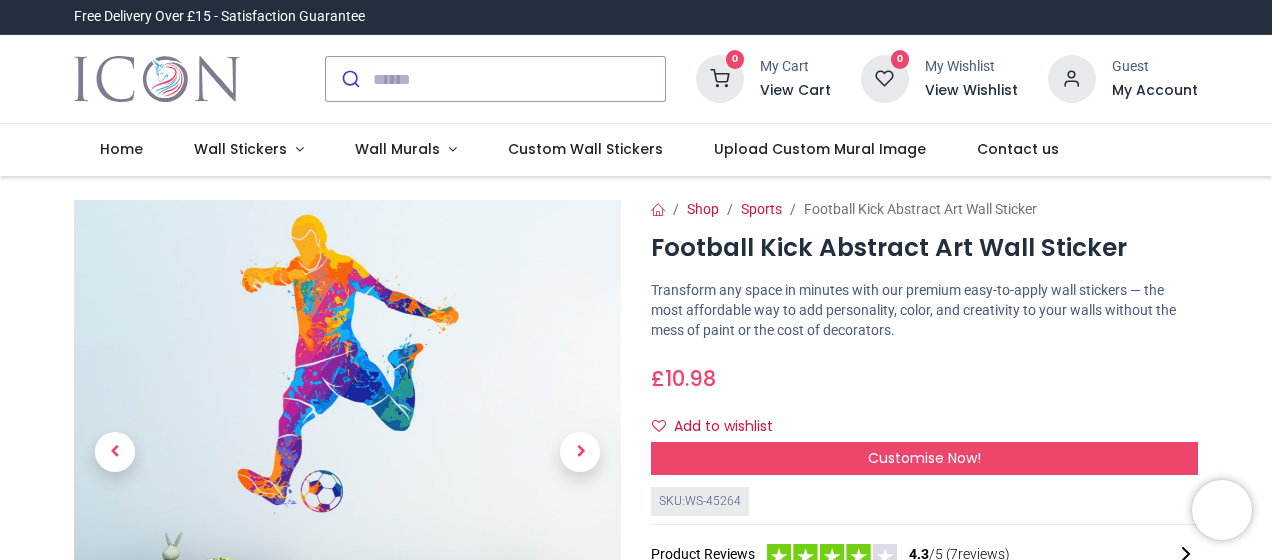 click on "Shop
Sports
Football Kick Abstract Art Wall Sticker
Football Kick Abstract Art Wall Sticker
https://www.iconwallstickers.co.uk/football-kick-abstract-art-wall-sticker
https://www.iconwallstickers.co.uk/web/image/product.template/13191/image_1920?unique=bd81005
£  i" at bounding box center (924, 506) 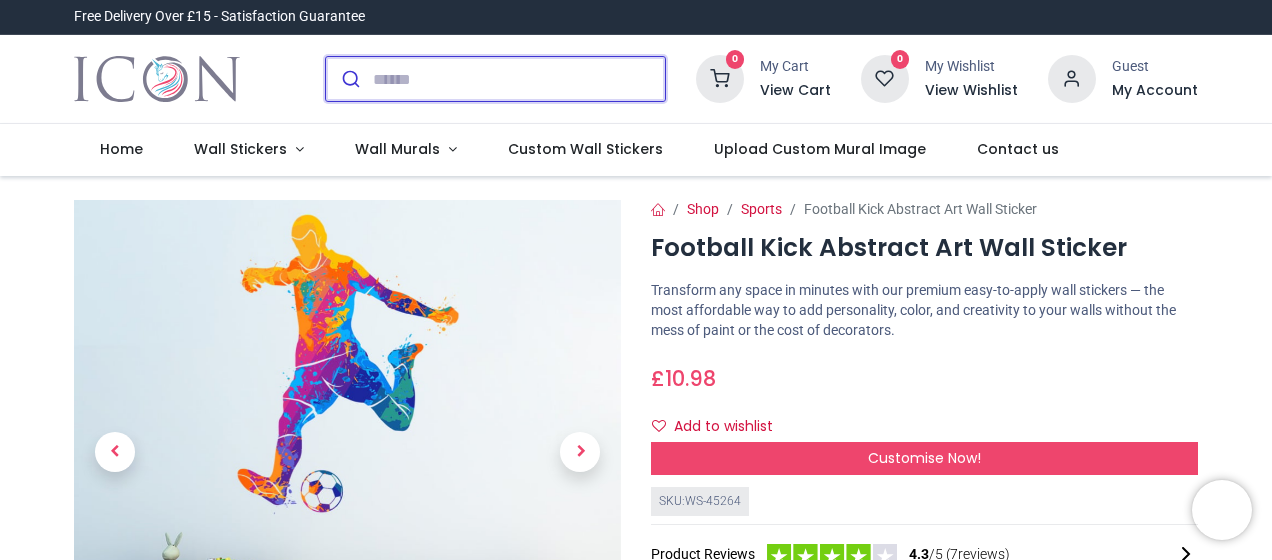 click at bounding box center (519, 79) 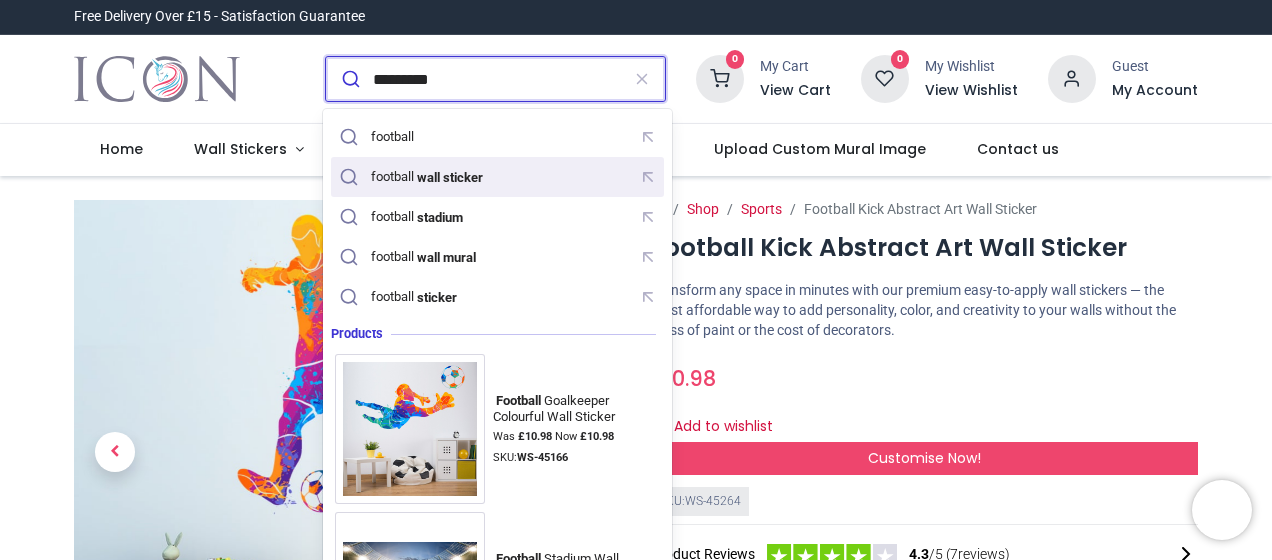 click on "football  wall sticker" at bounding box center (428, 177) 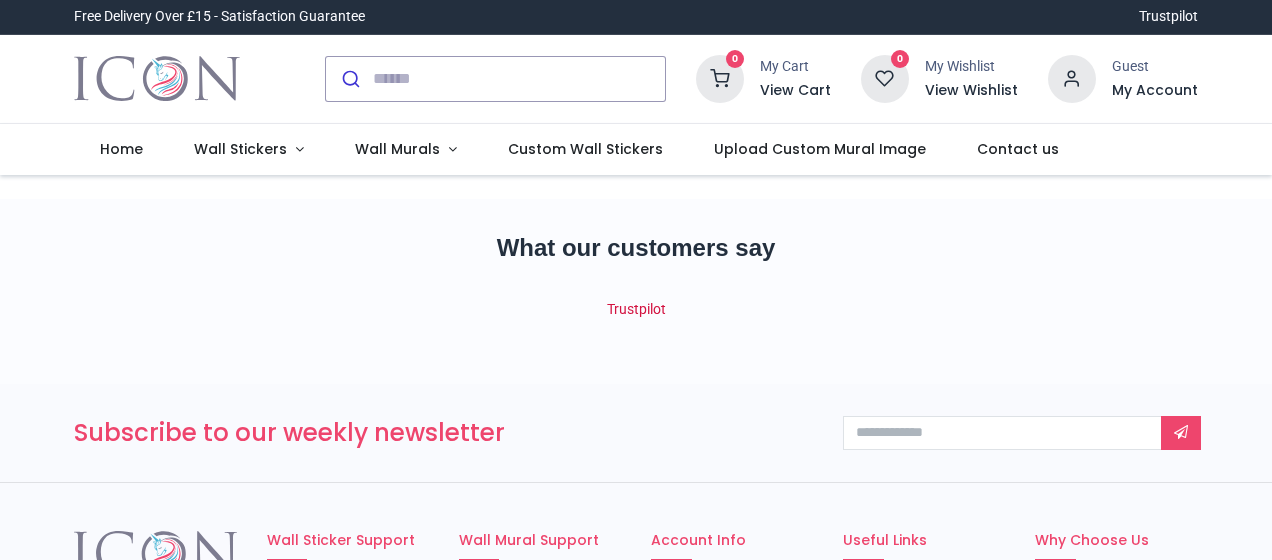 scroll, scrollTop: 0, scrollLeft: 0, axis: both 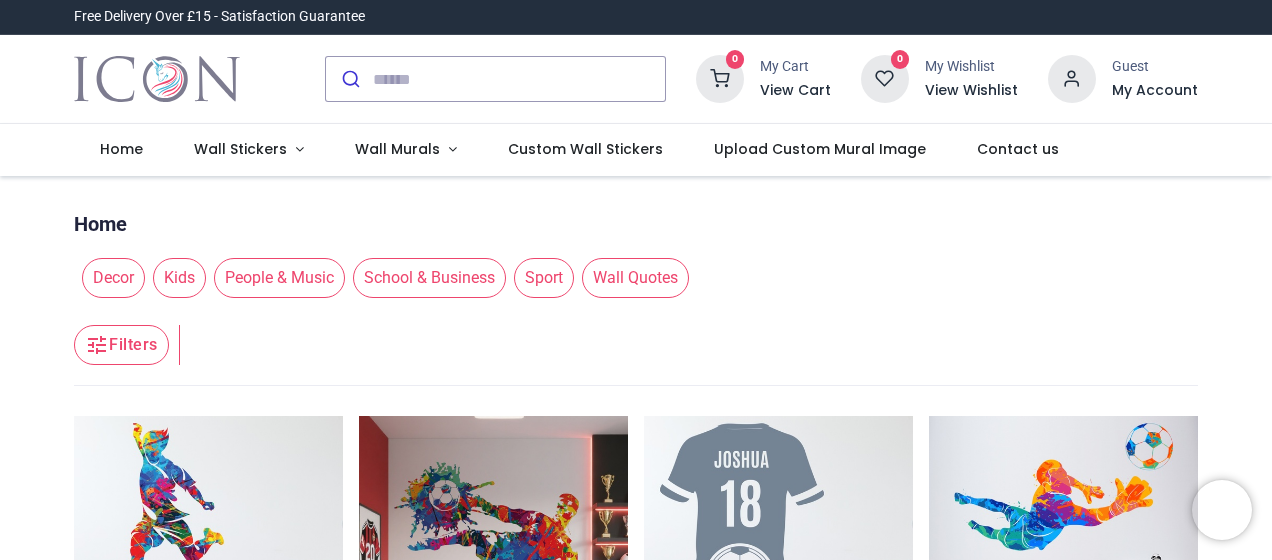 click on "Decor Kids People & Music School & Business Sport Wall Quotes" at bounding box center (635, 278) 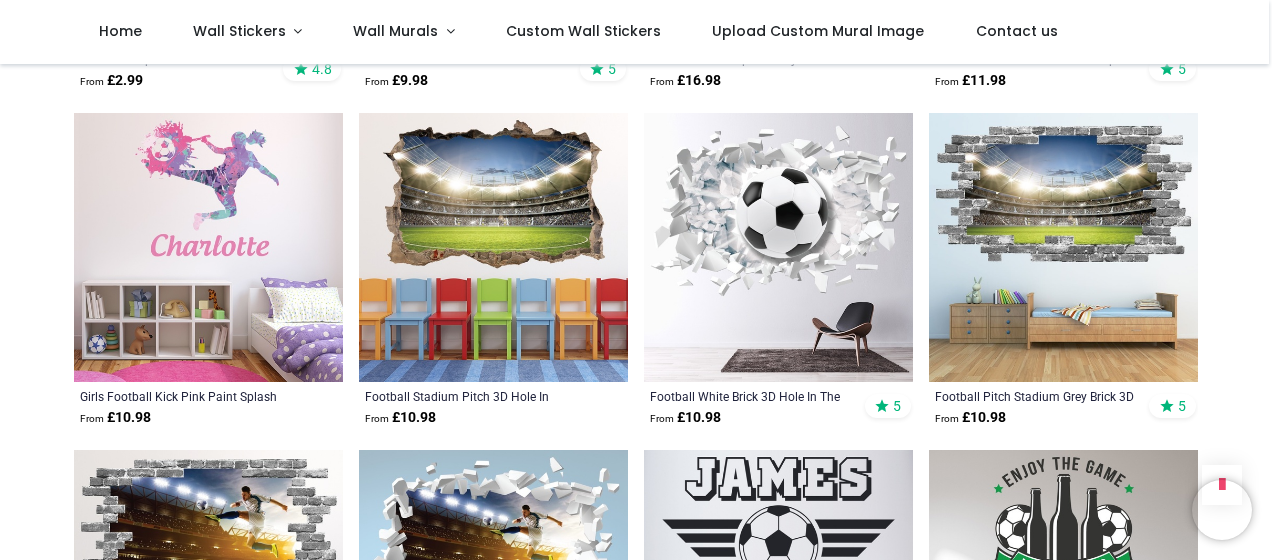 scroll, scrollTop: 1200, scrollLeft: 0, axis: vertical 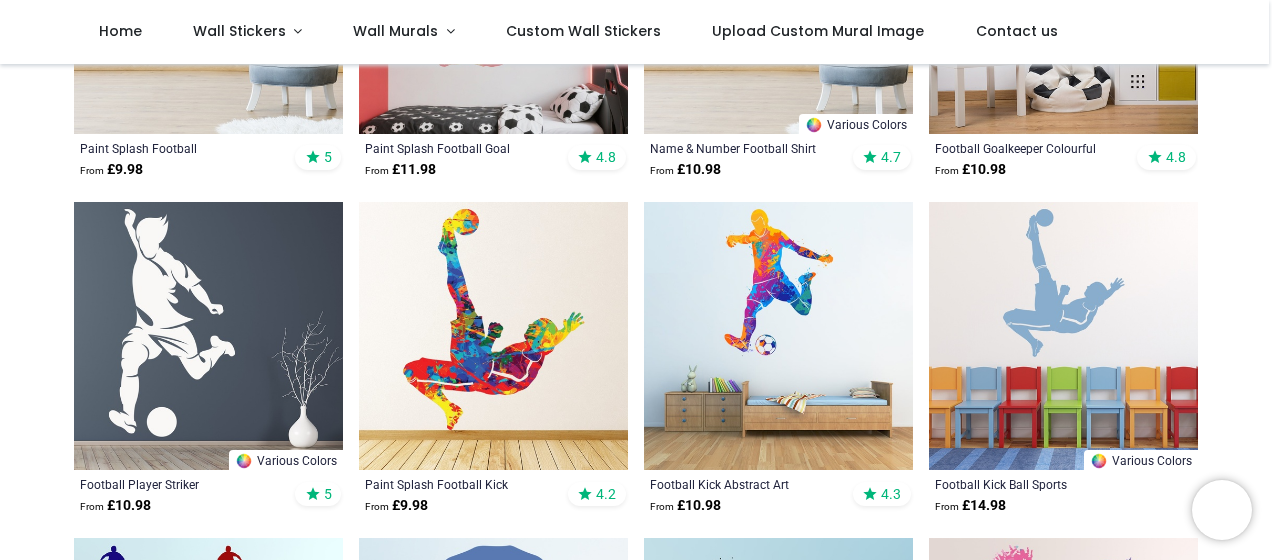click at bounding box center [493, 336] 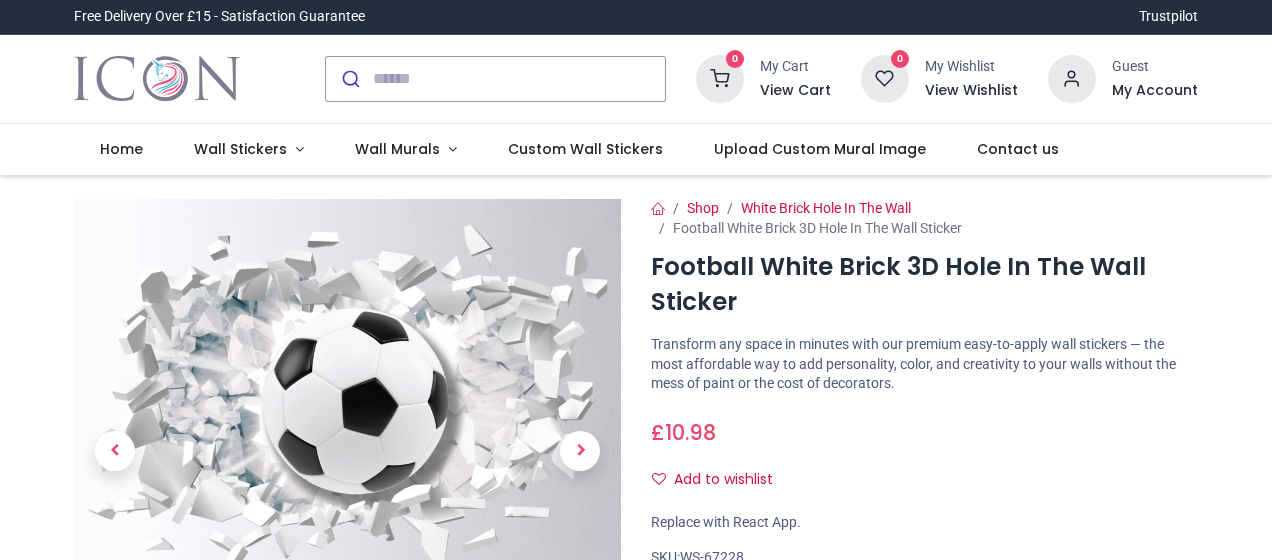 scroll, scrollTop: 0, scrollLeft: 0, axis: both 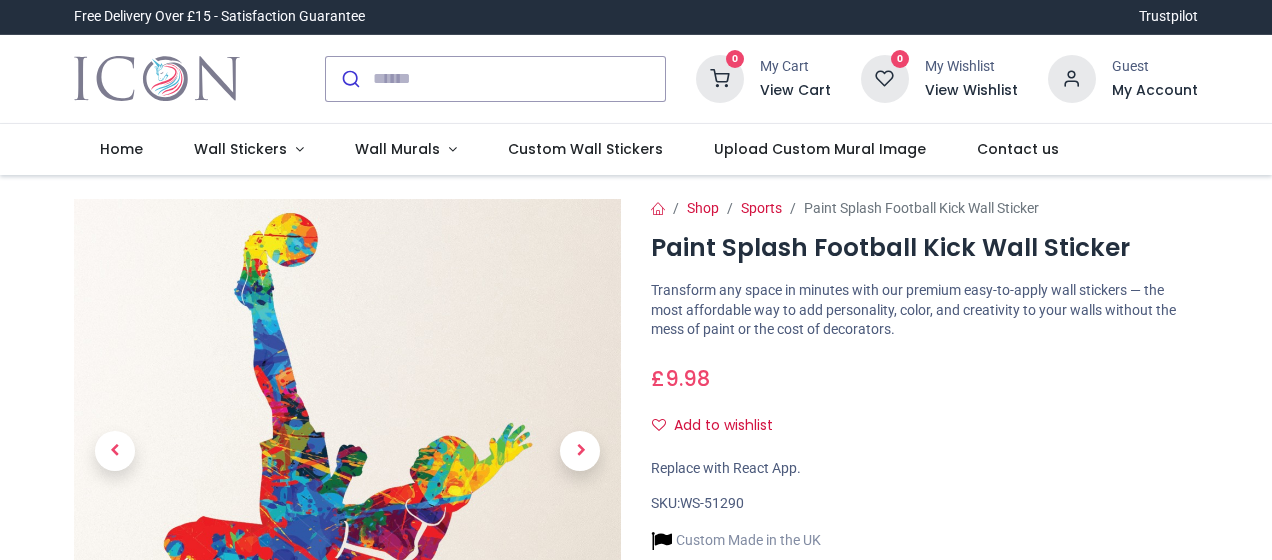 click on "£  [PRICE]
[PRICE]
GBP
£  [PRICE]
£  [PRICE]
Not Available For Sale" at bounding box center [924, 374] 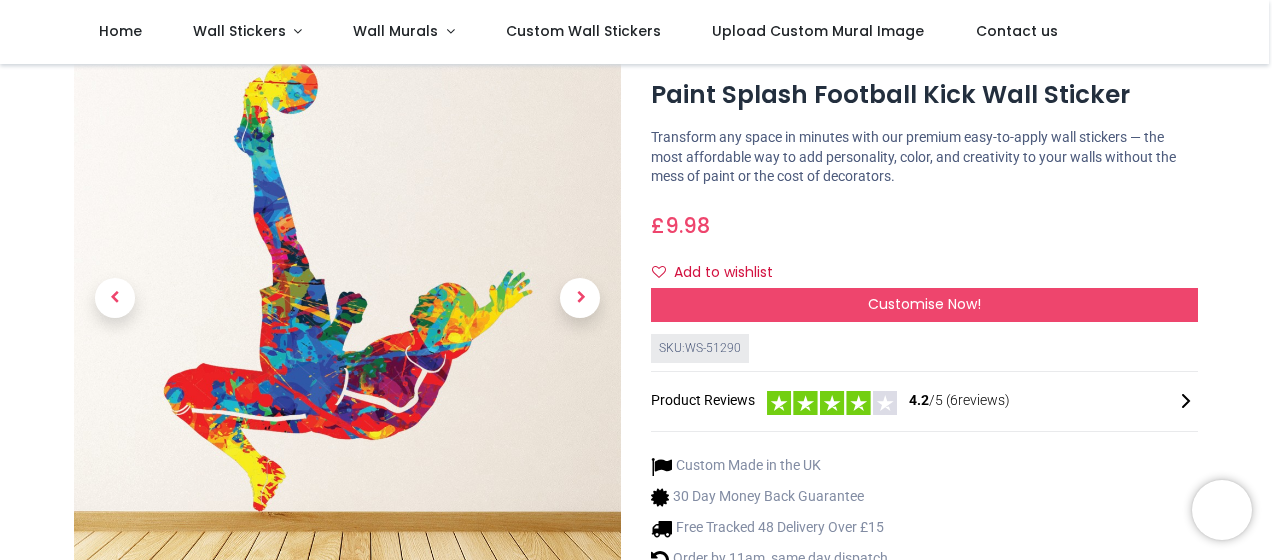 scroll, scrollTop: 40, scrollLeft: 0, axis: vertical 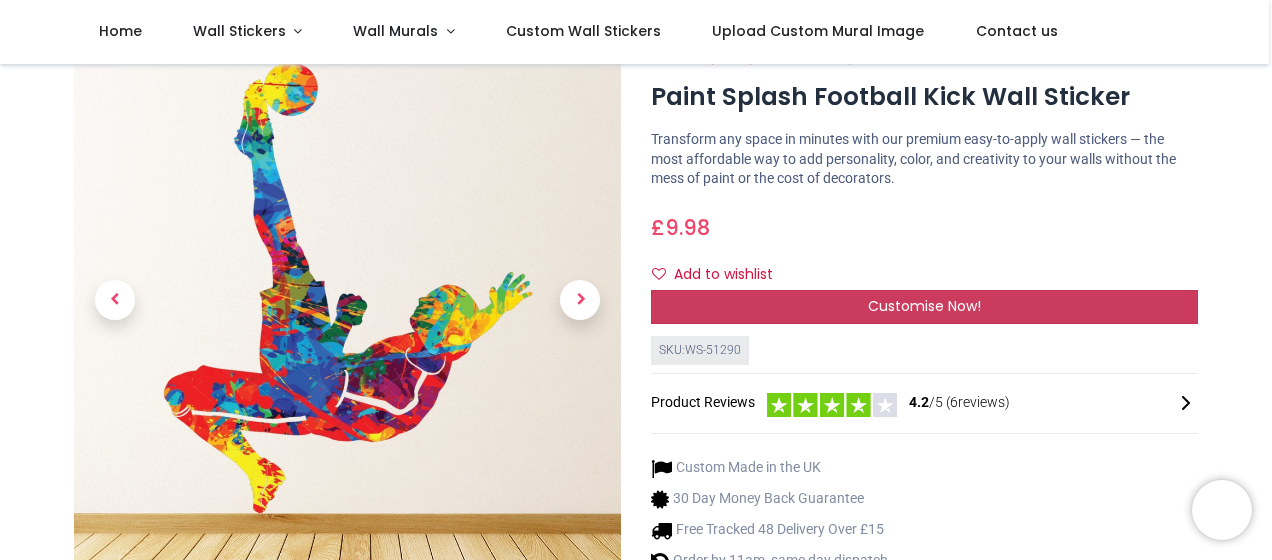 click on "Customise Now!" at bounding box center (924, 307) 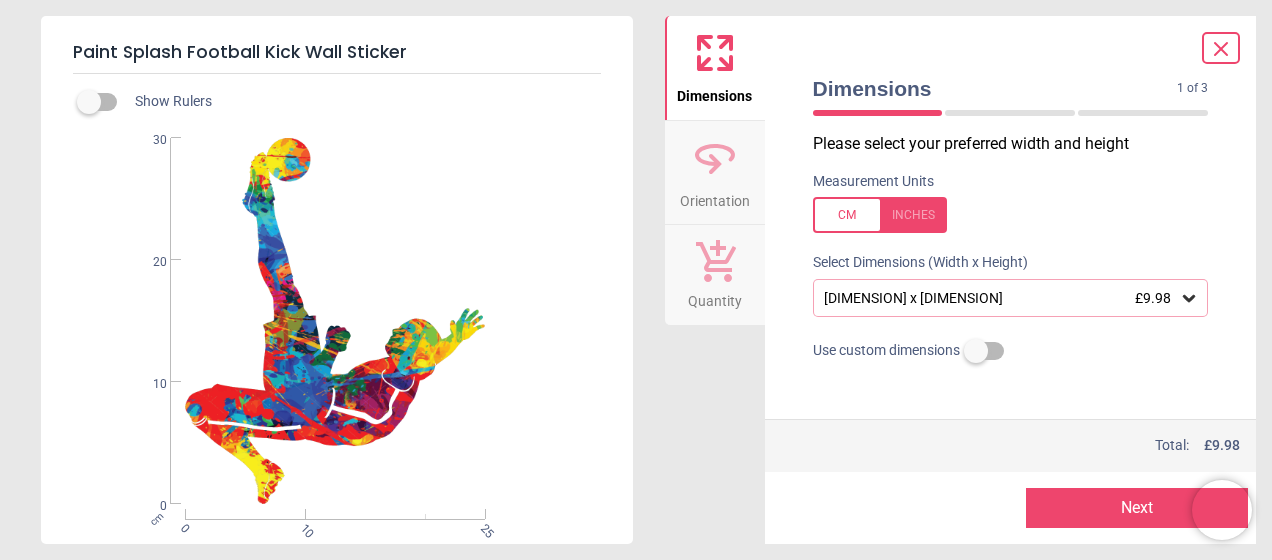 click on "[DIMENSION]  x  [DIMENSION]       £[PRICE]" at bounding box center [1001, 298] 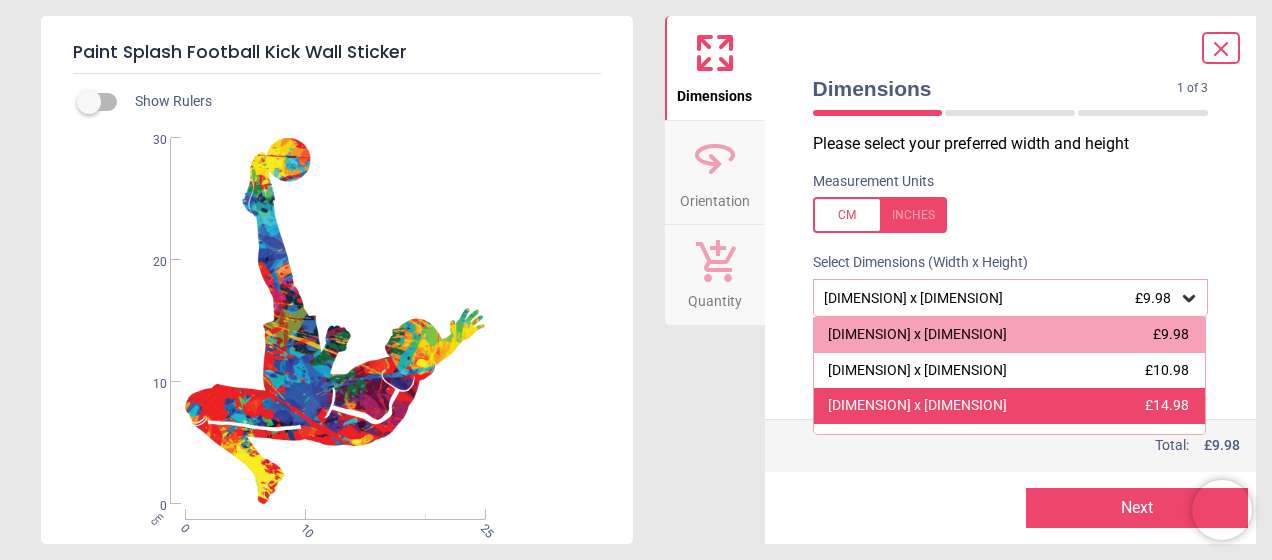 click on "[DIMENSION]  x  [DIMENSION]       £[PRICE]" at bounding box center [1010, 406] 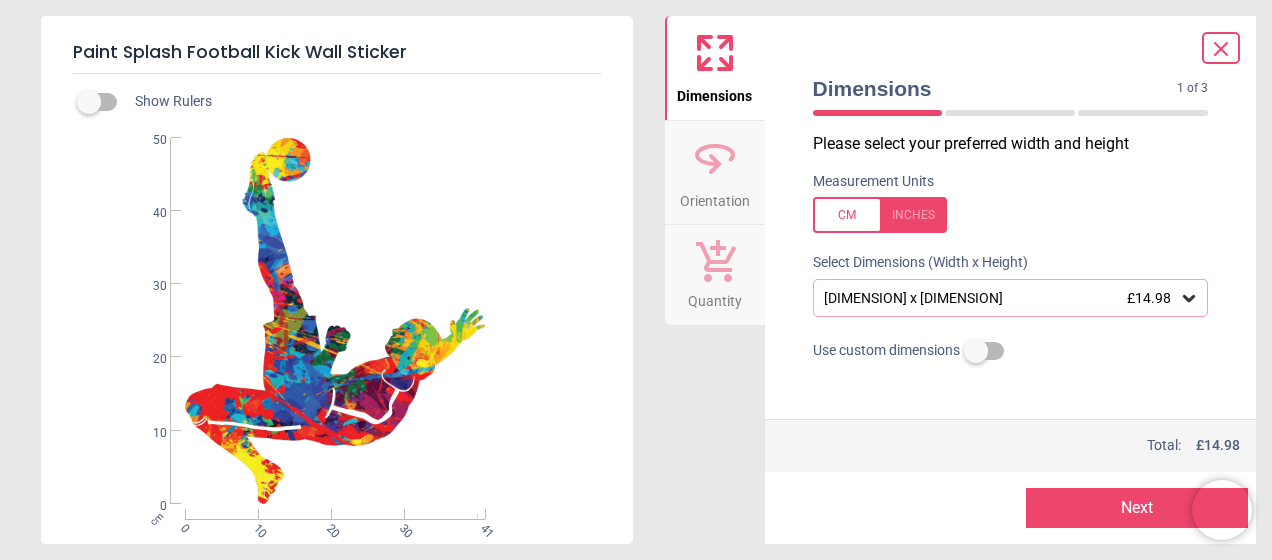 click at bounding box center (1011, 394) 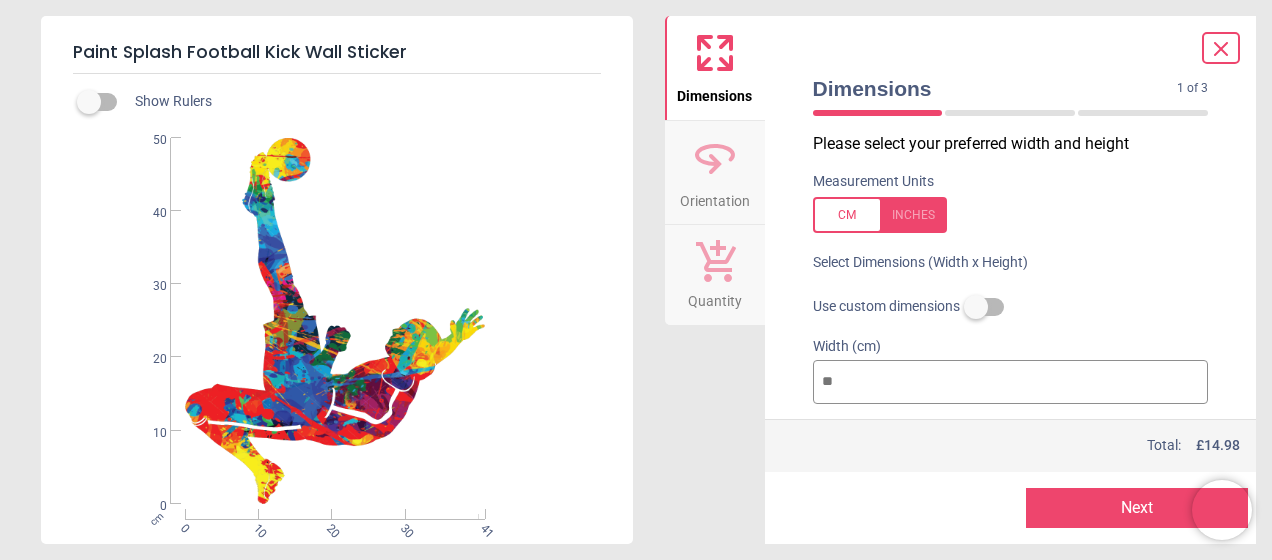 click on "**" at bounding box center [1011, 382] 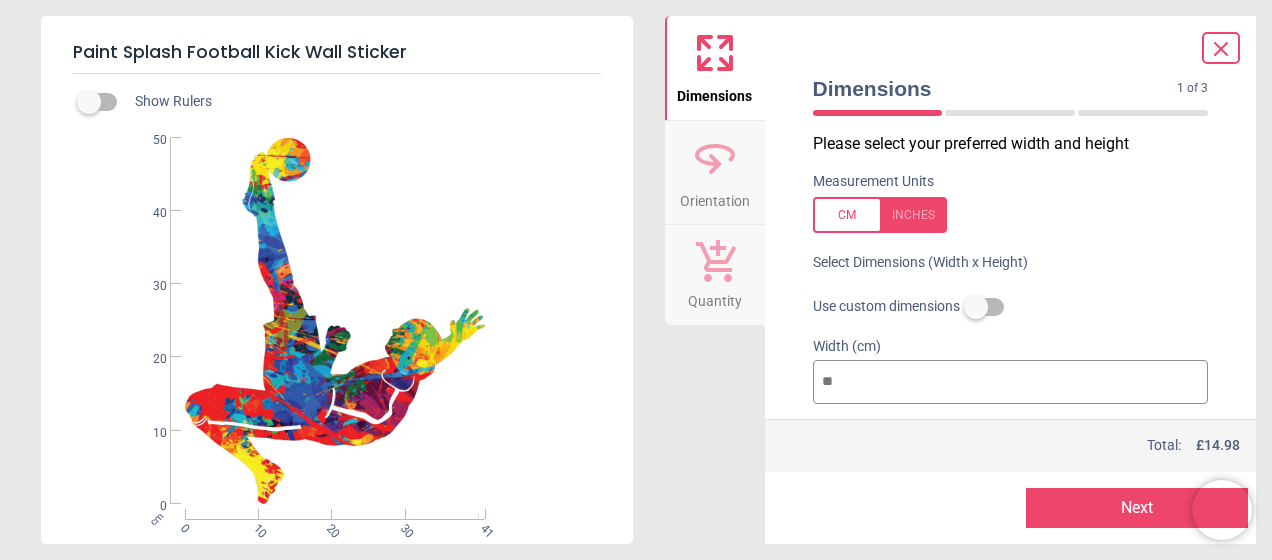 type on "**" 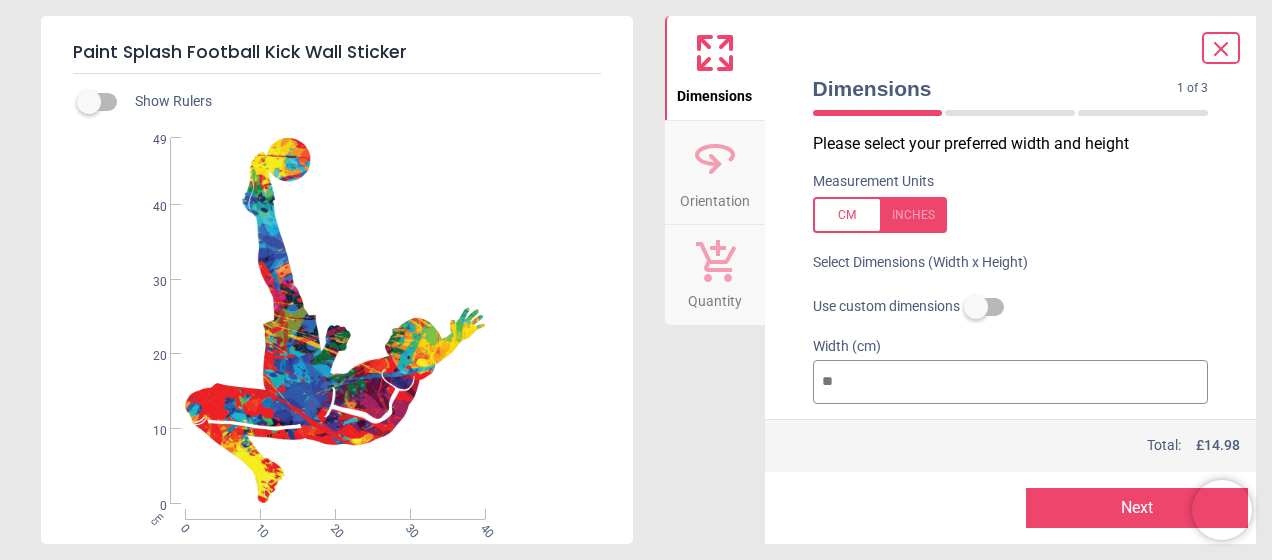 type on "**" 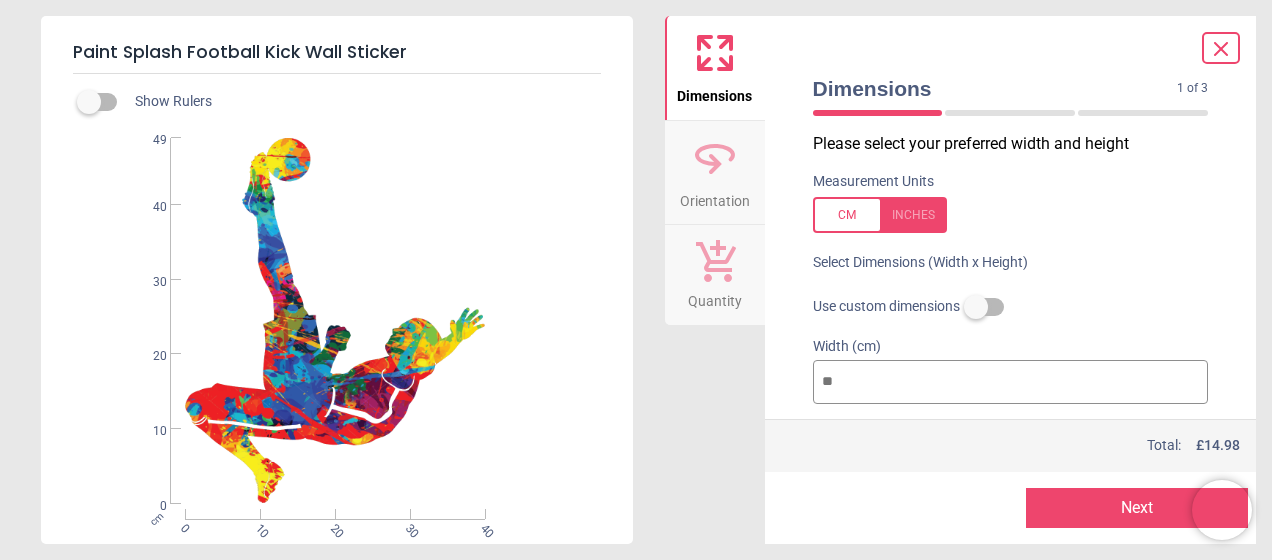 type on "**" 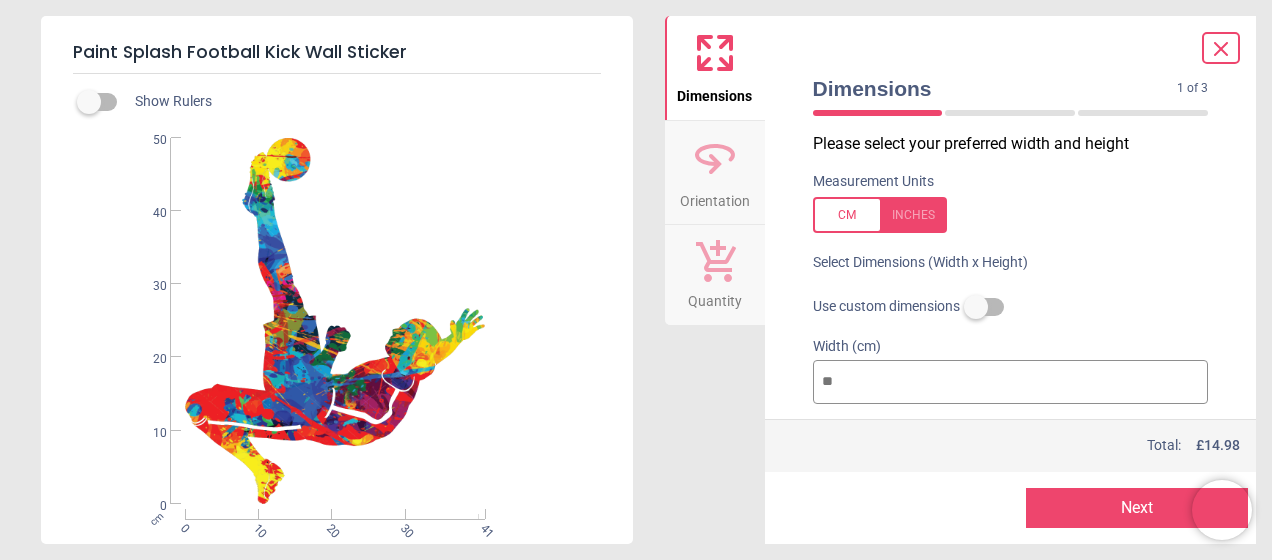 click on "**" at bounding box center [1011, 382] 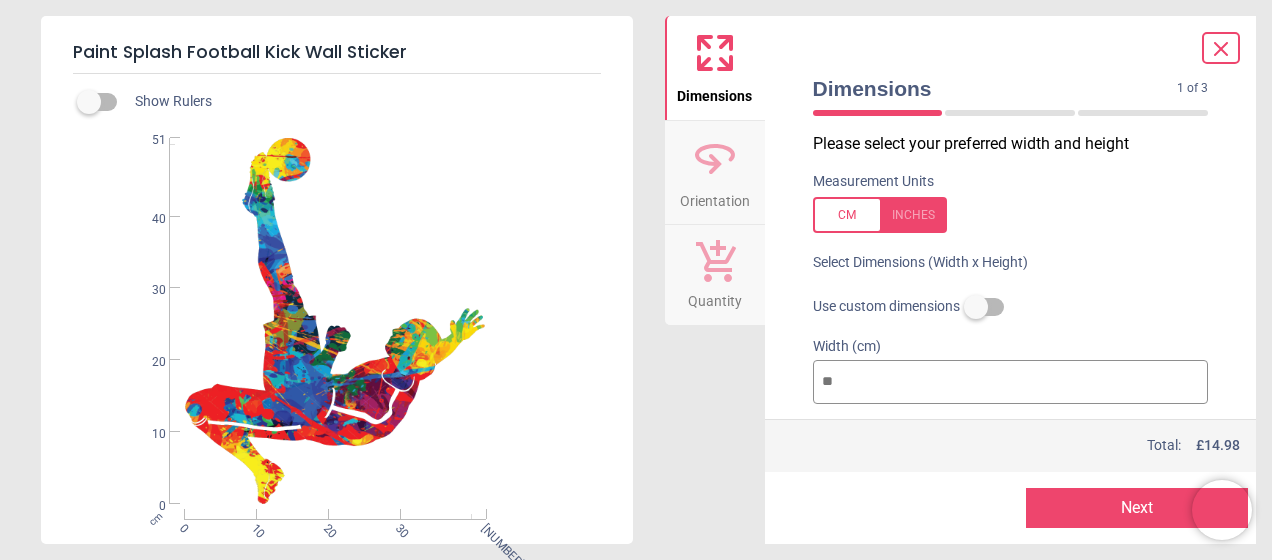 type on "**" 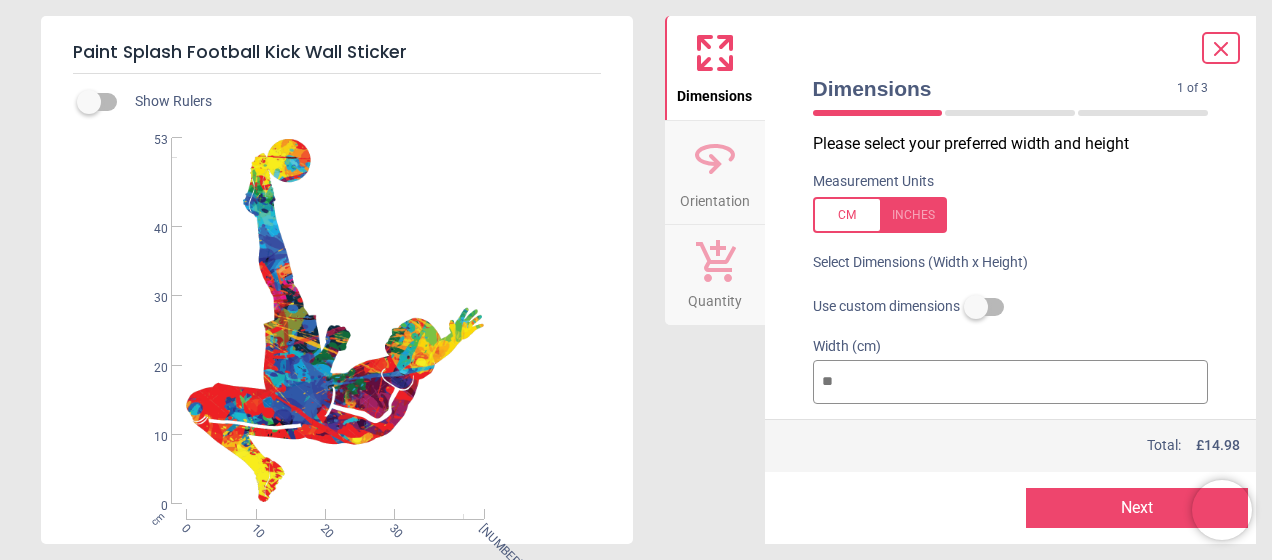 type on "**" 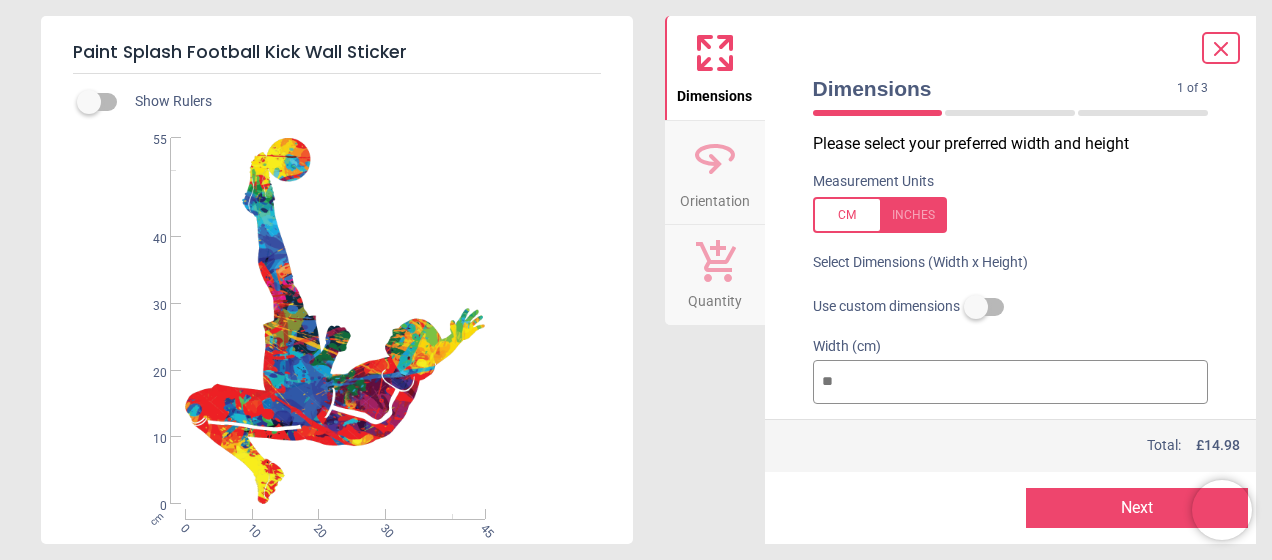 click on "**" at bounding box center [1011, 382] 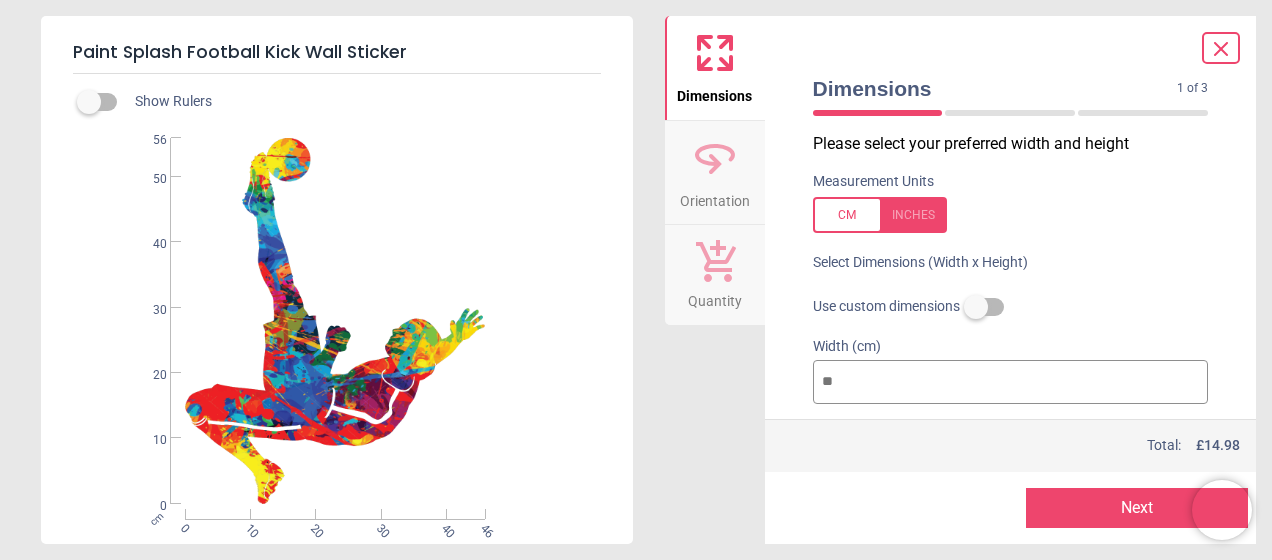 click on "**" at bounding box center (1011, 382) 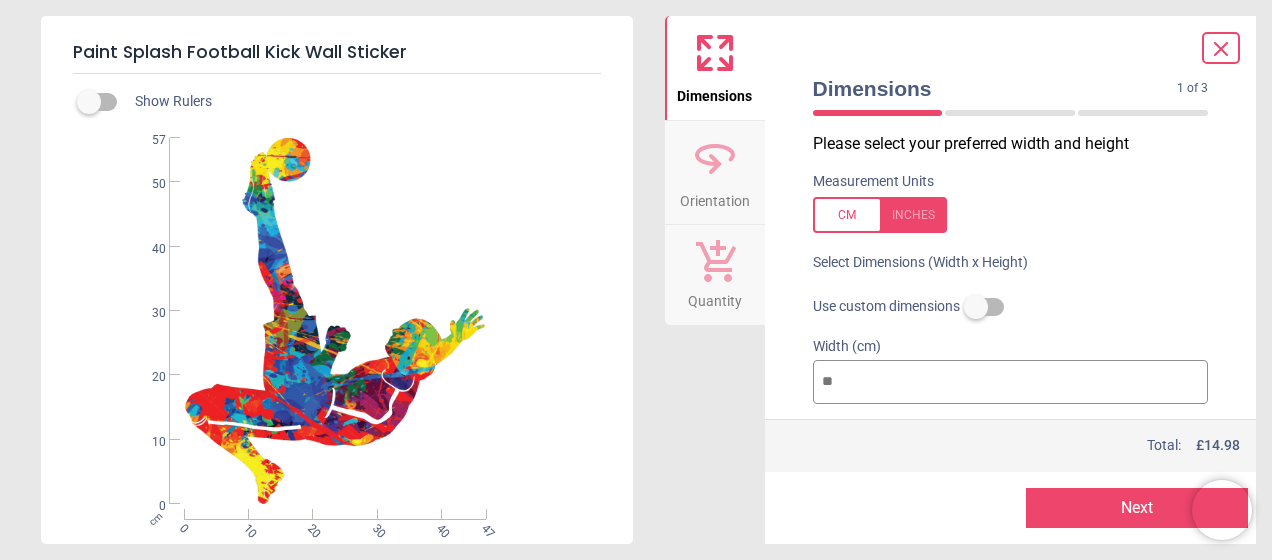 type on "**" 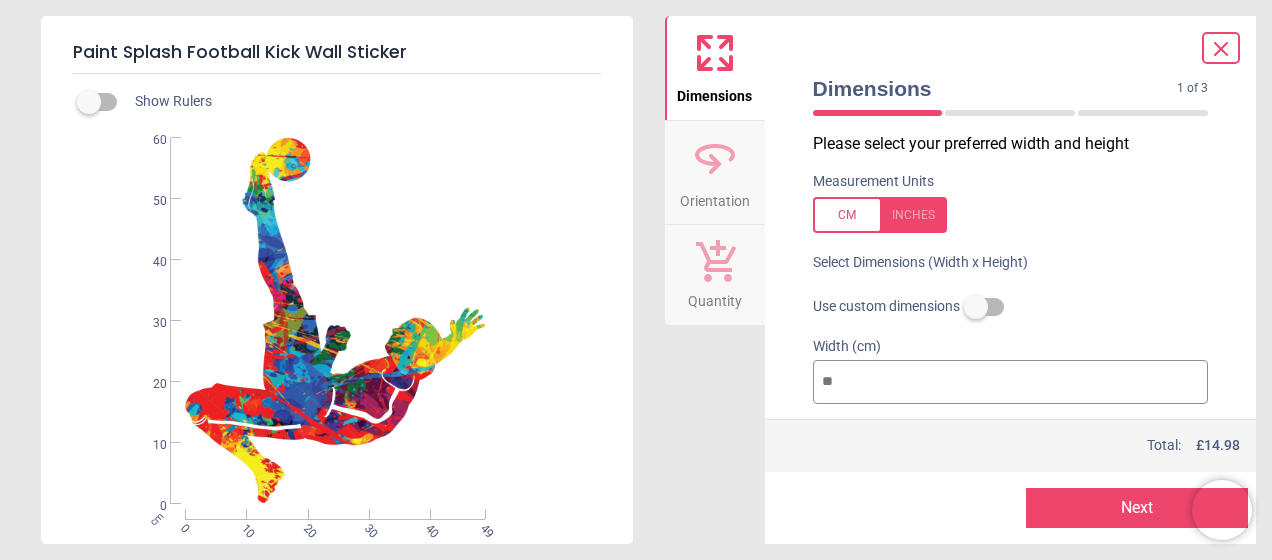 type on "**" 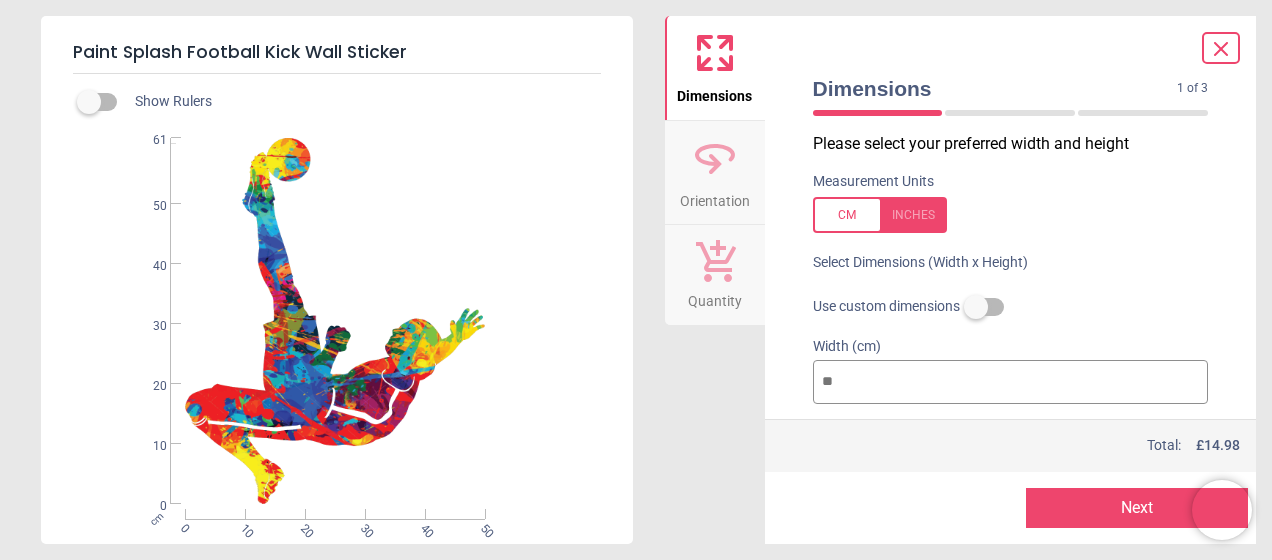 click on "**" at bounding box center (1011, 382) 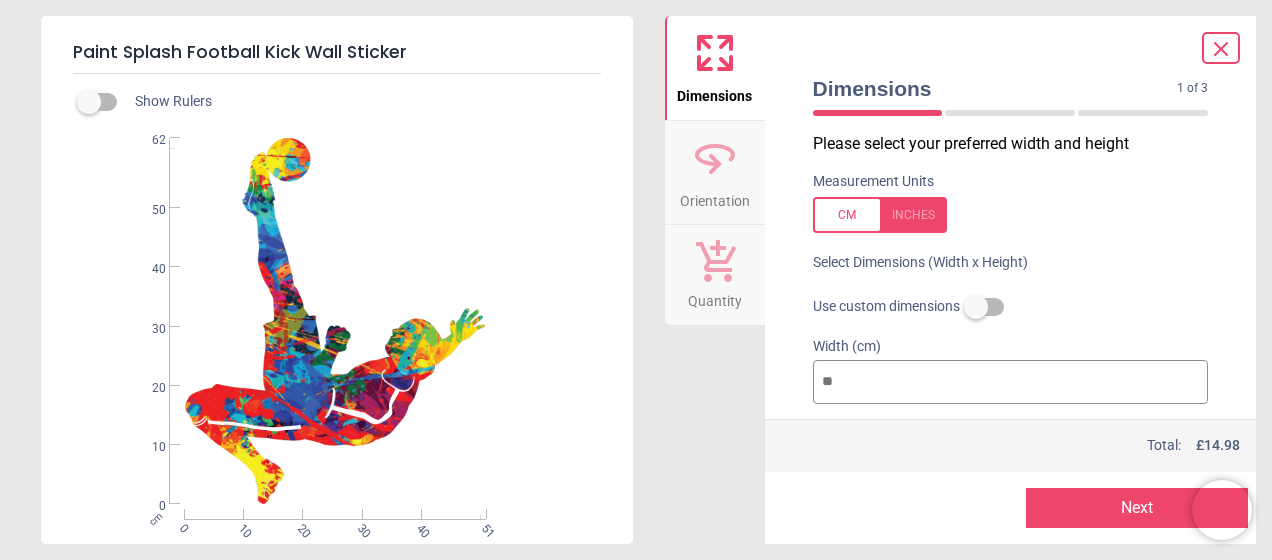click on "**" at bounding box center (1011, 382) 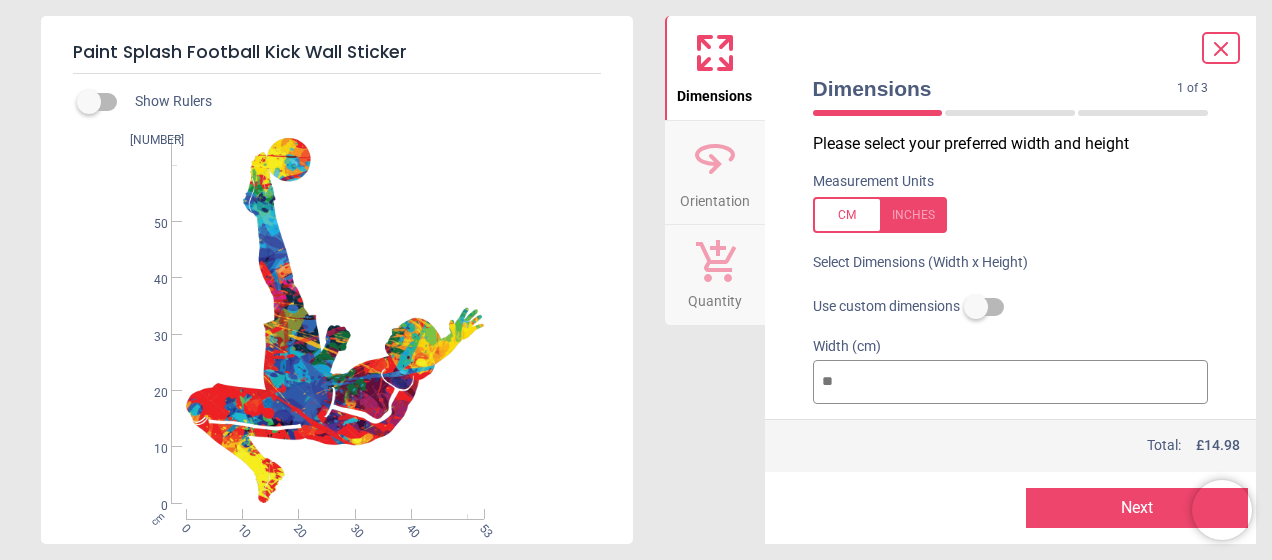 type on "**" 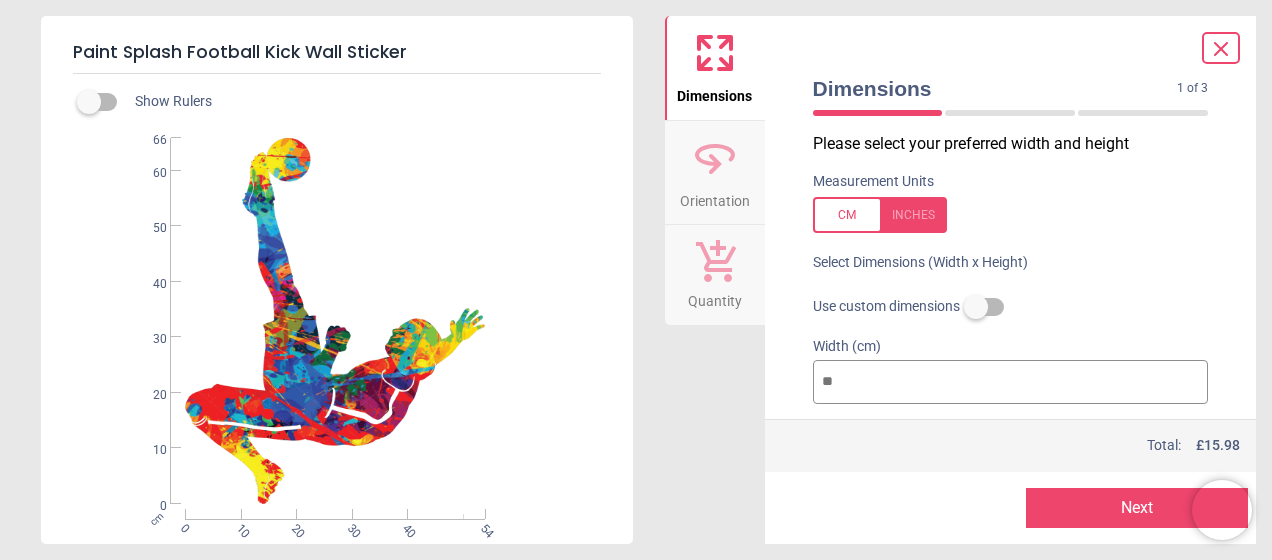 click on "**" at bounding box center (1011, 382) 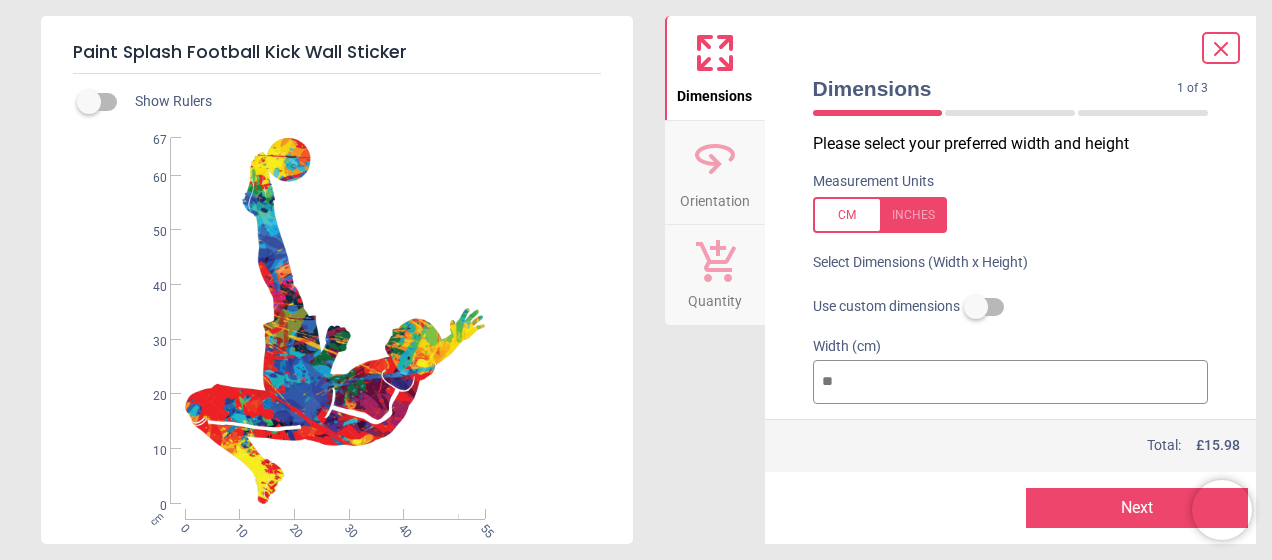 click on "**" at bounding box center [1011, 382] 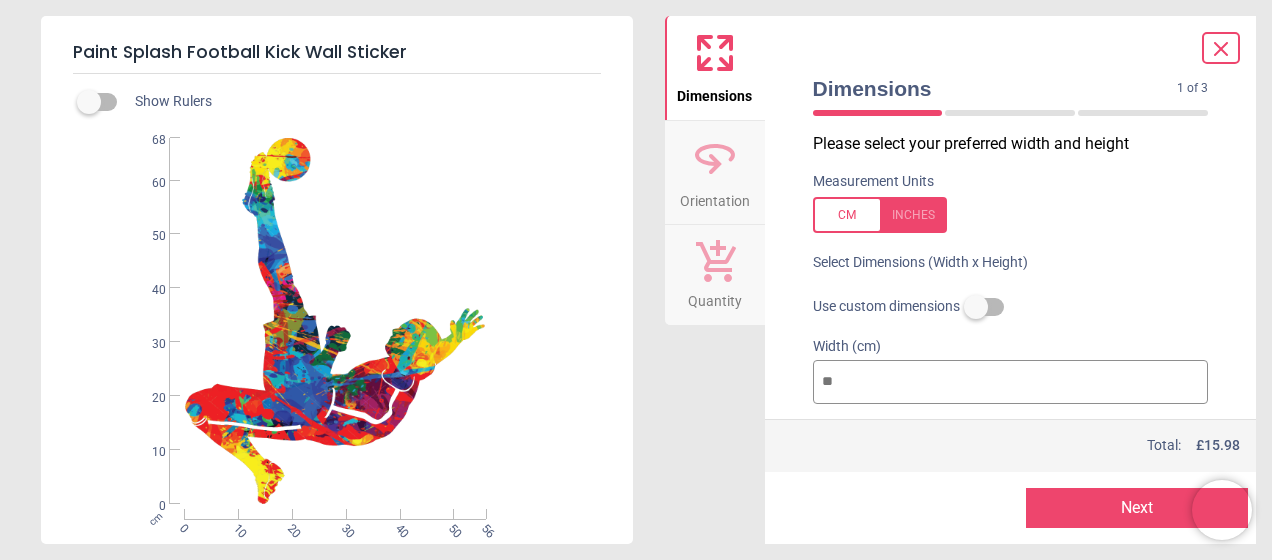 type on "**" 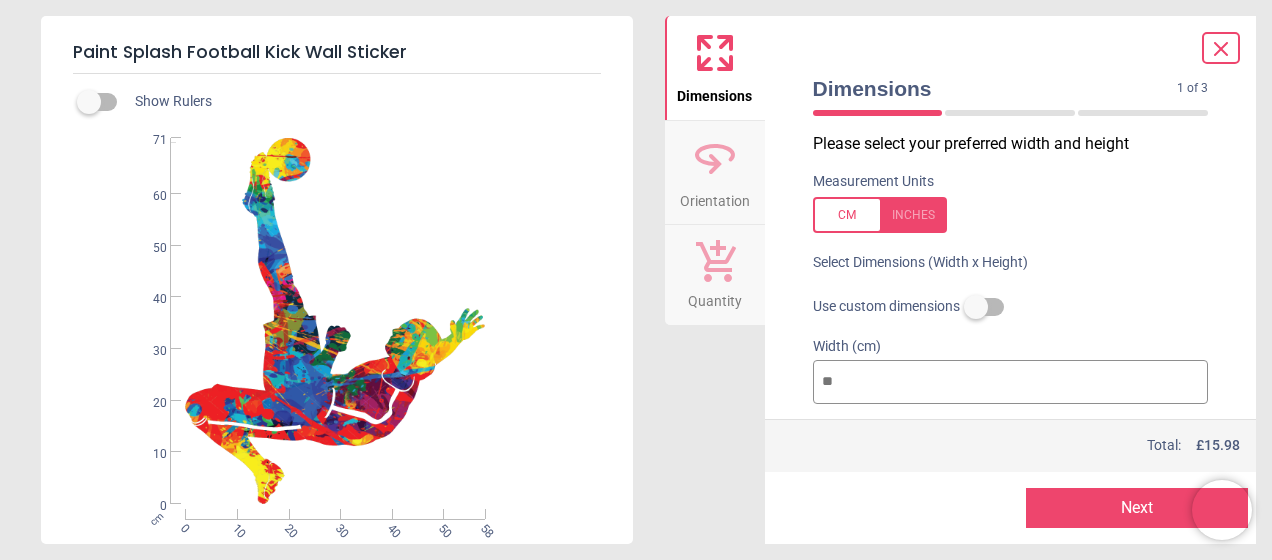type on "**" 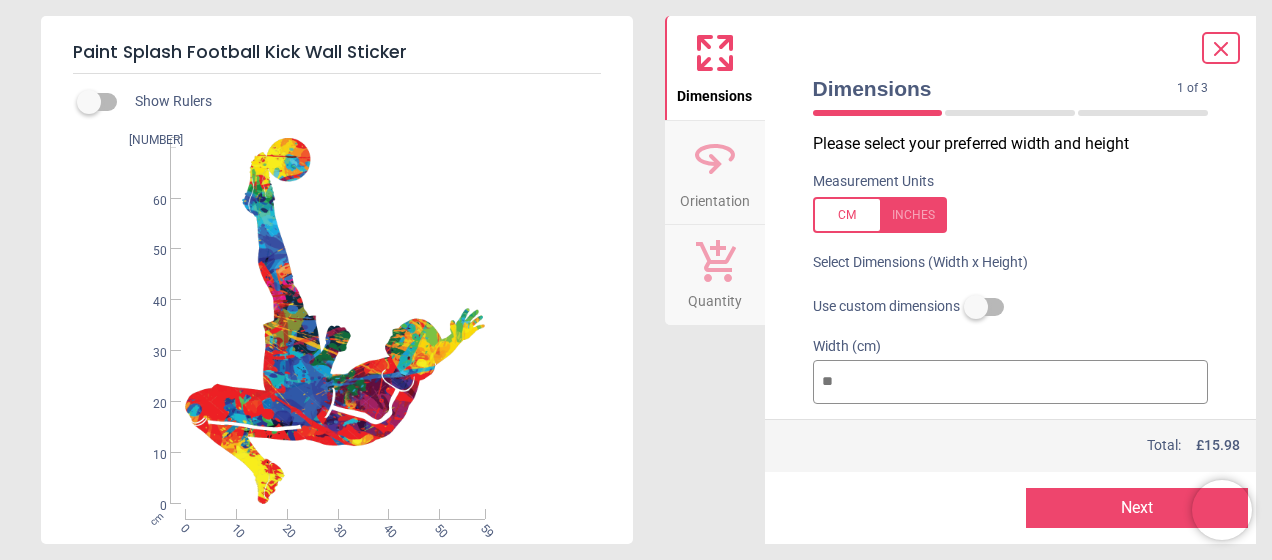 click on "**" at bounding box center (1011, 382) 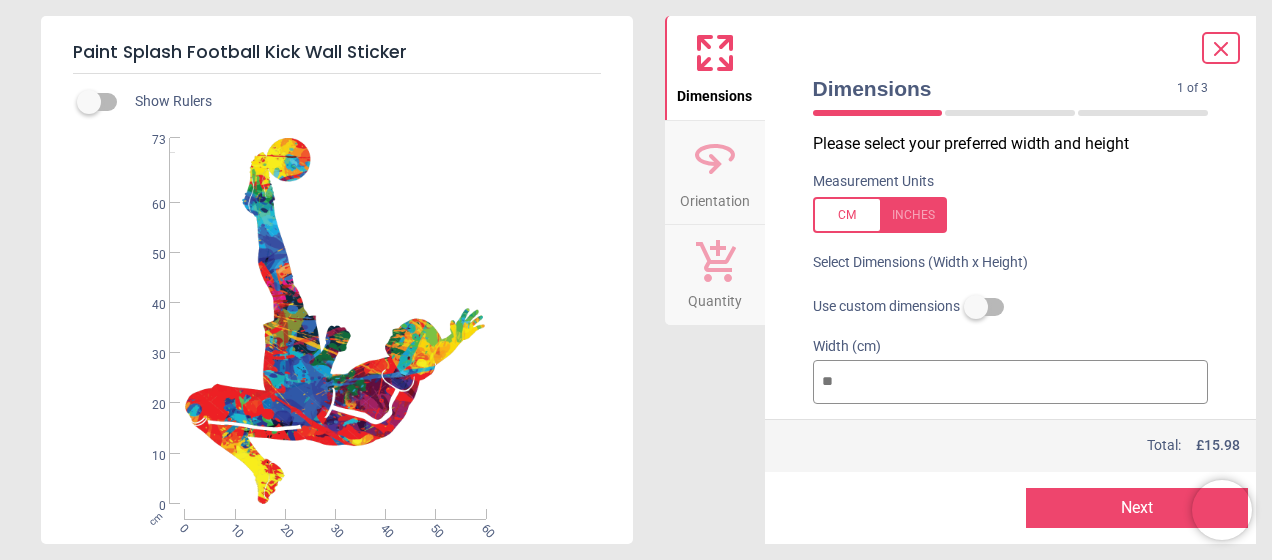click on "**" at bounding box center [1011, 382] 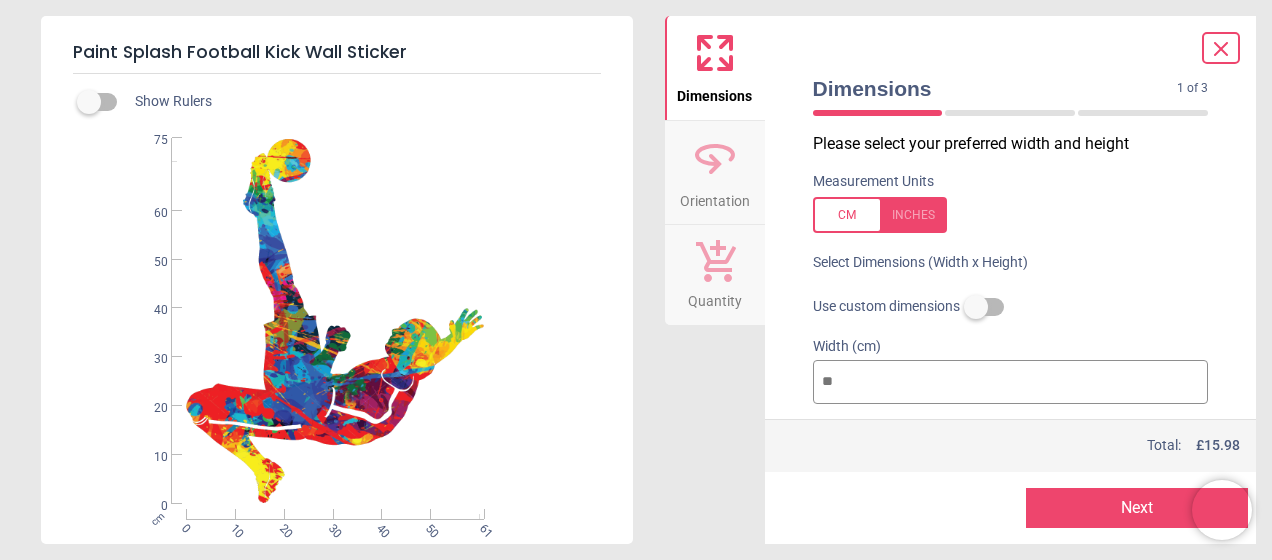 click on "**" at bounding box center (1011, 382) 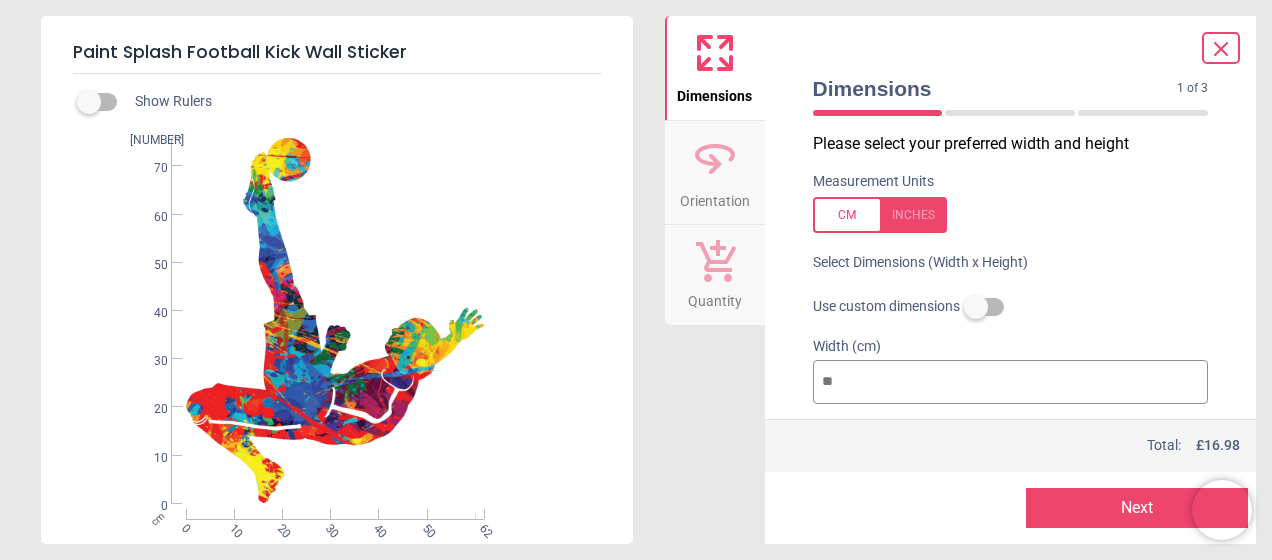 click on "**" at bounding box center (1011, 382) 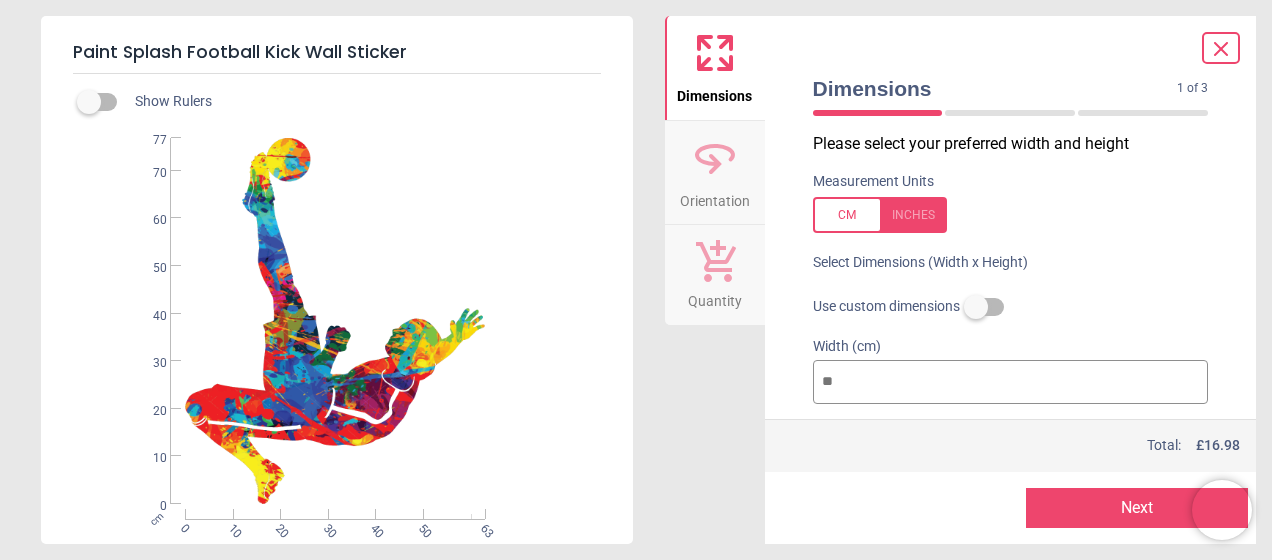 click on "**" at bounding box center [1011, 382] 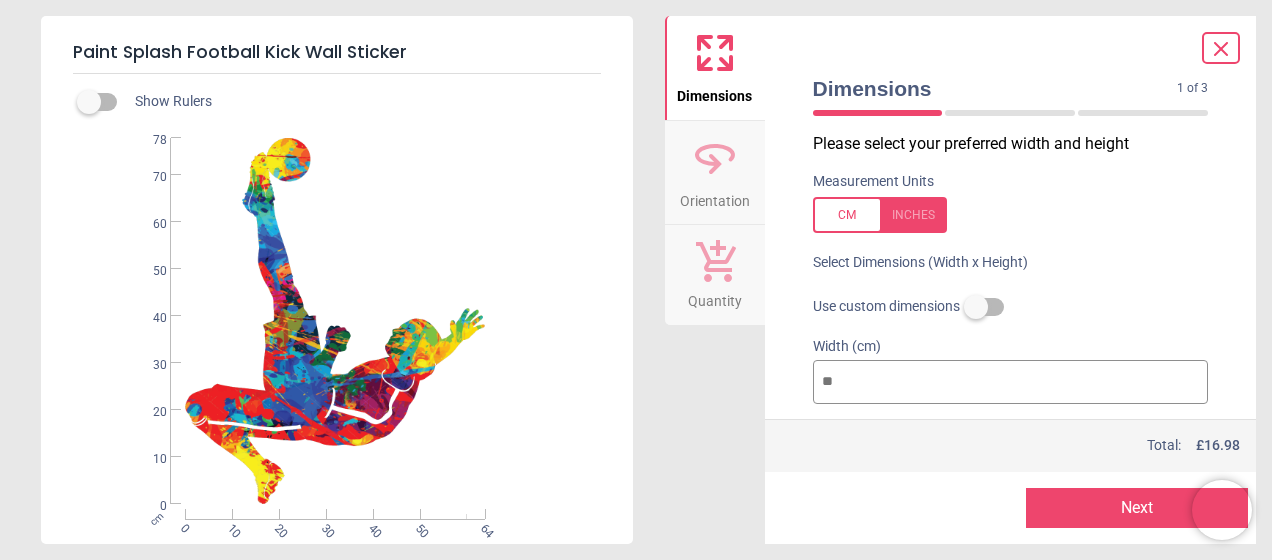 click on "**" at bounding box center [1011, 382] 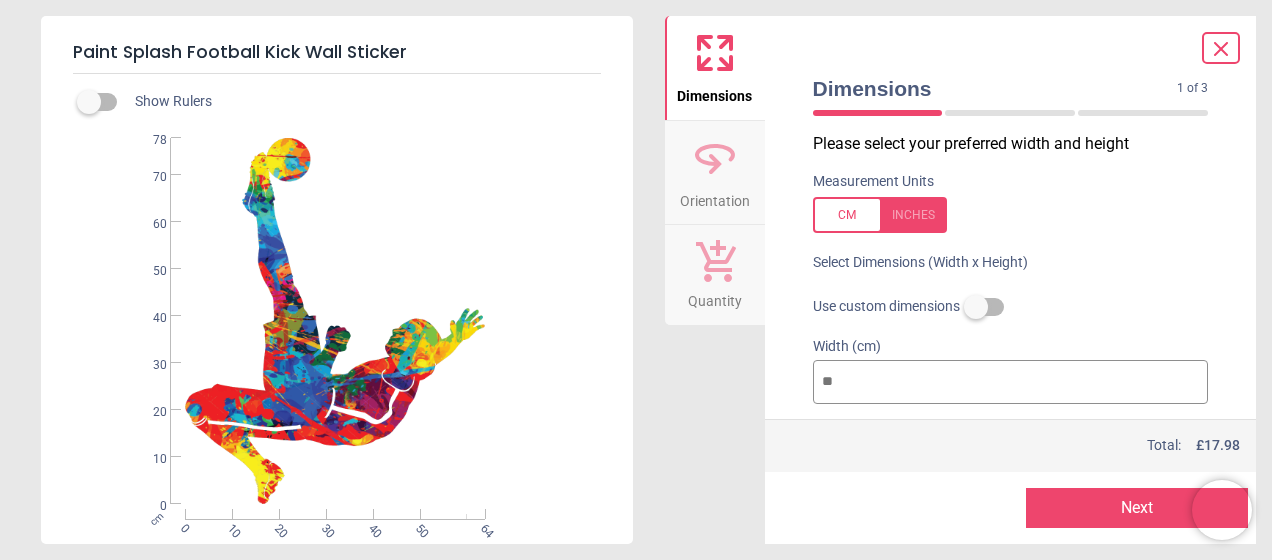 type on "**" 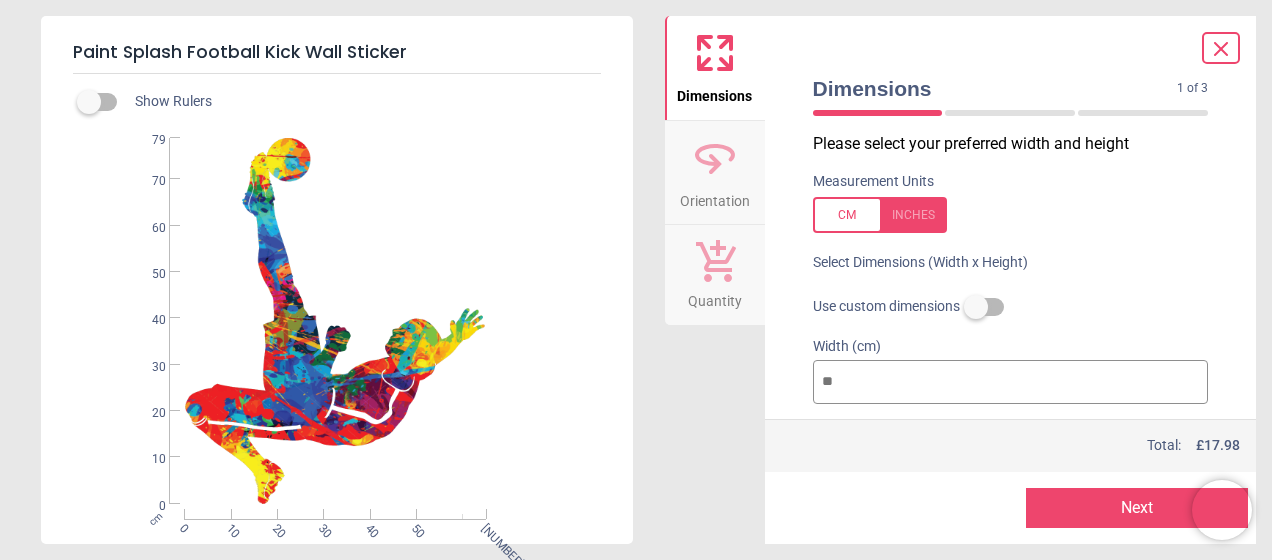 type on "**" 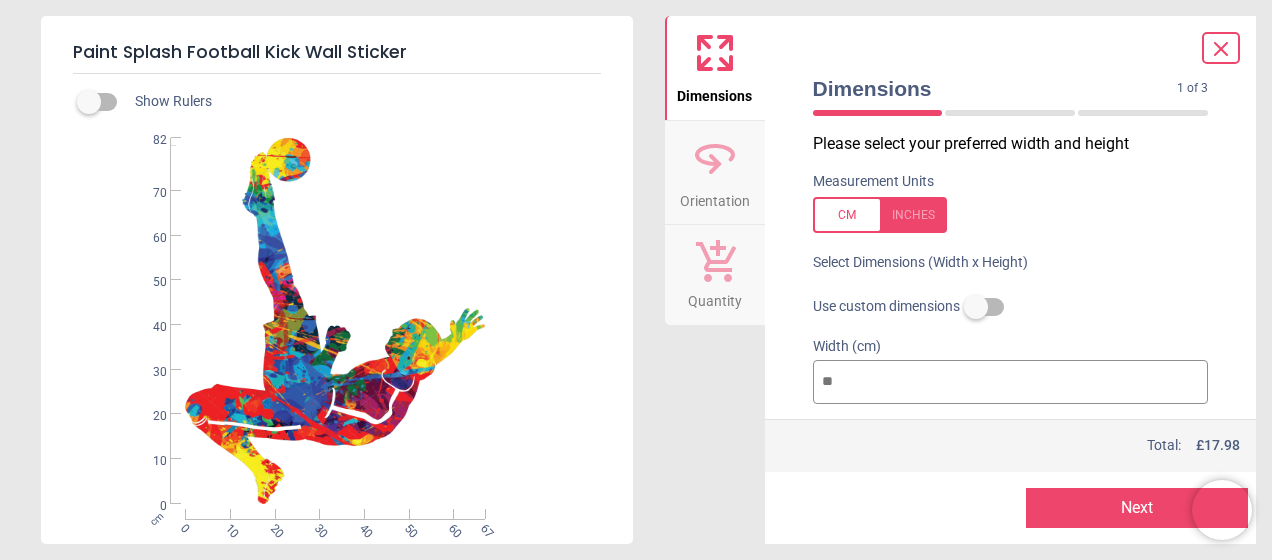 type on "**" 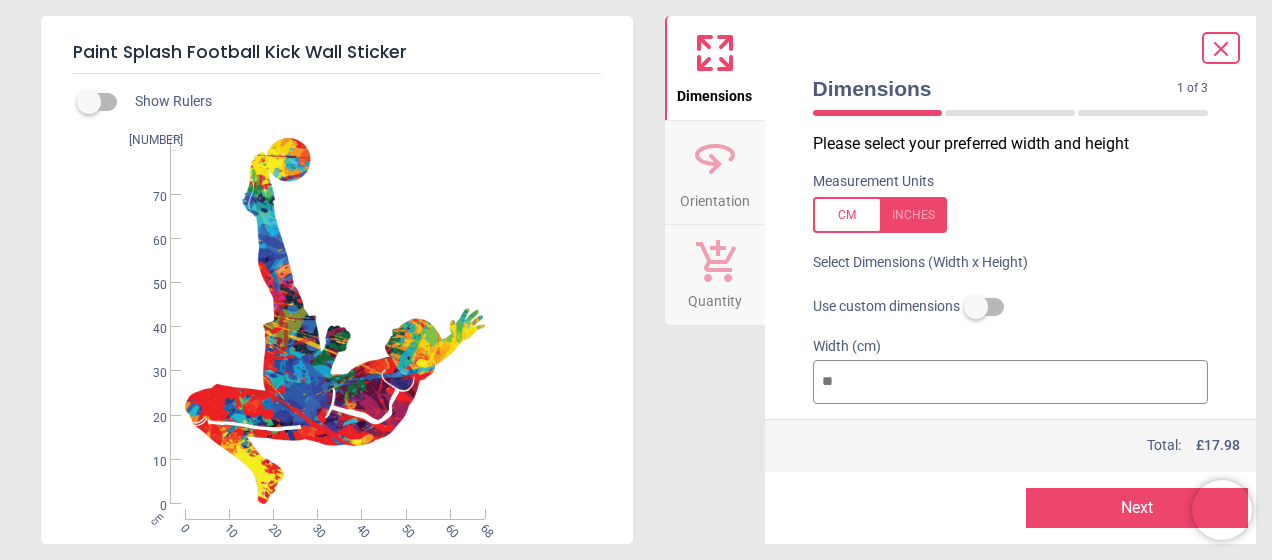 click on "**" at bounding box center [1011, 382] 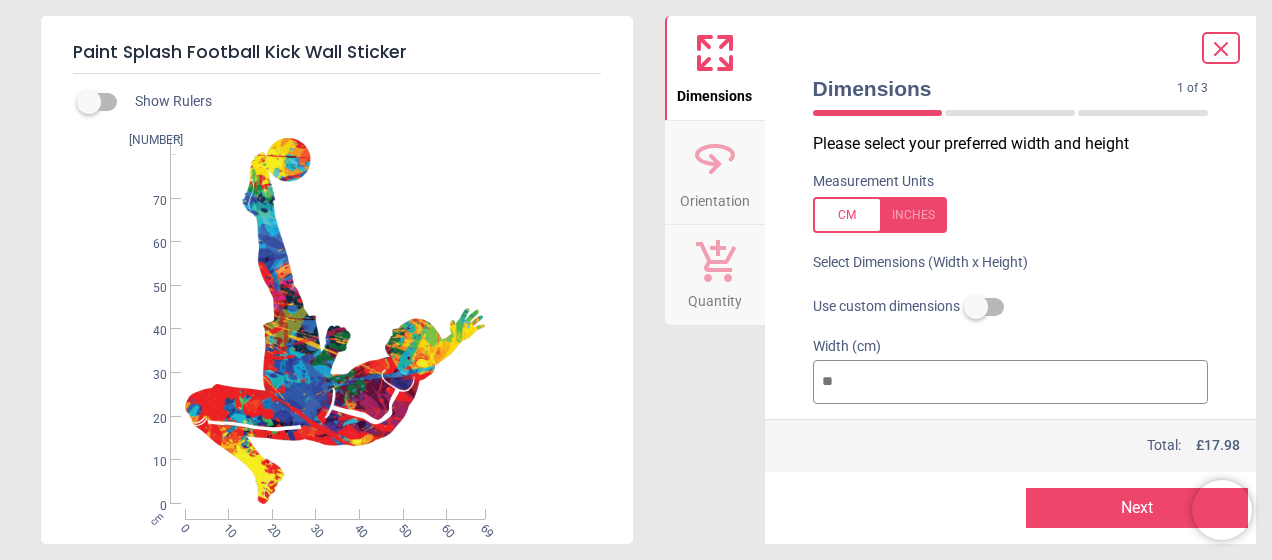 click on "**" at bounding box center [1011, 382] 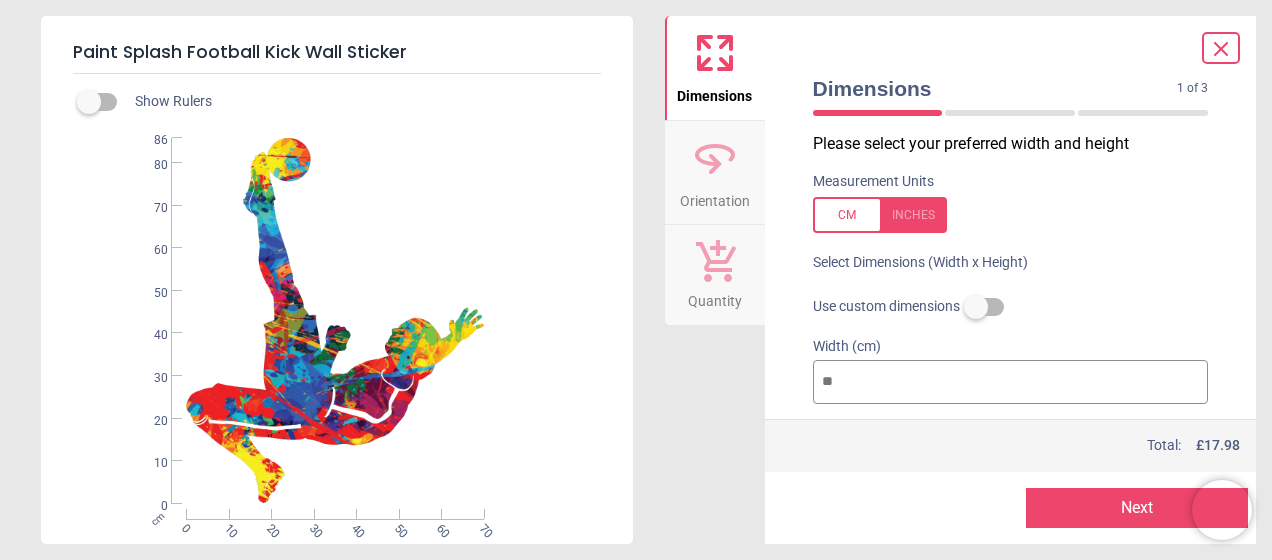 type on "**" 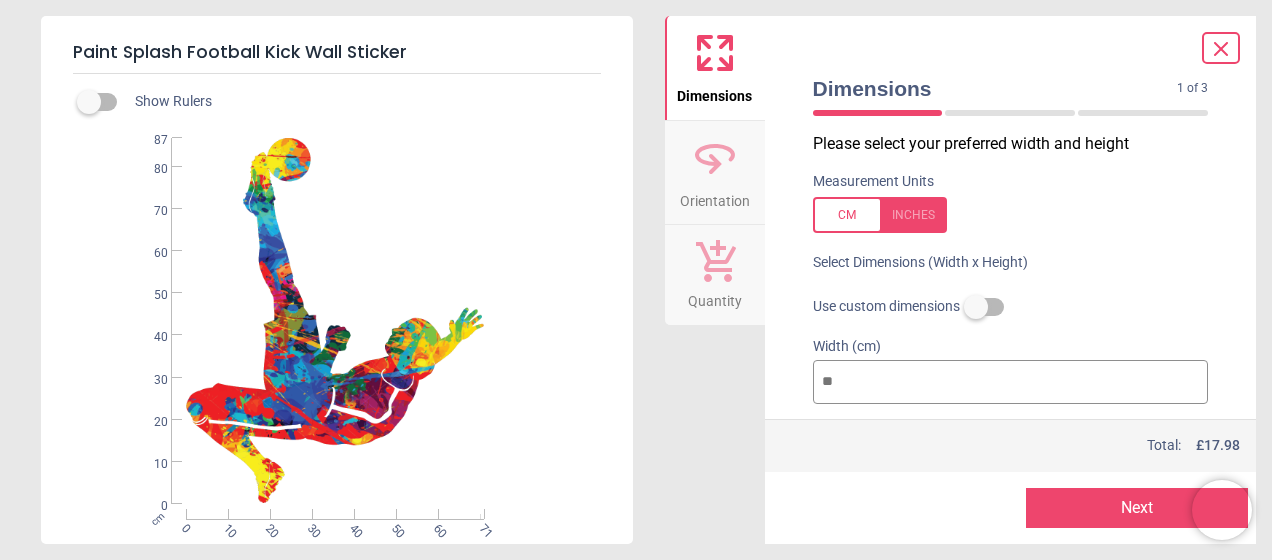 type on "**" 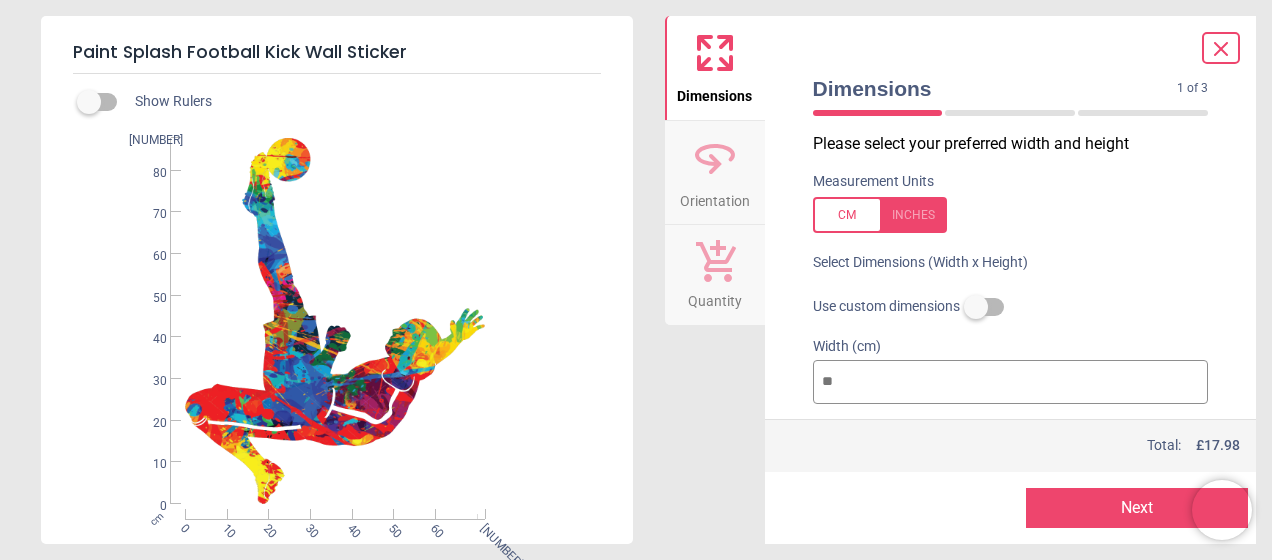 click on "**" at bounding box center [1011, 382] 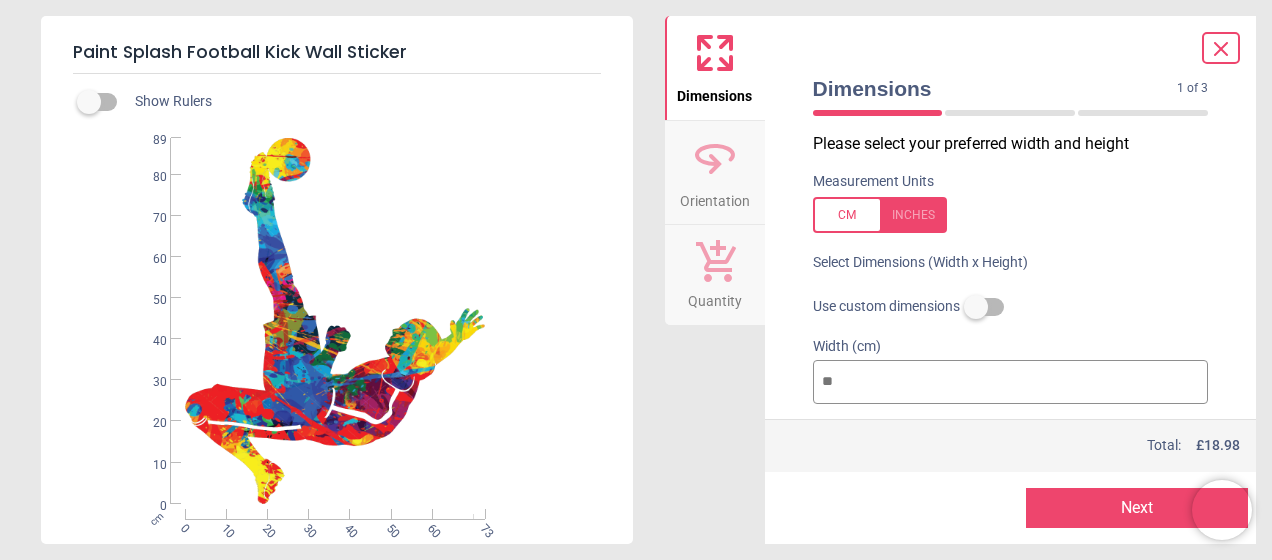 type on "**" 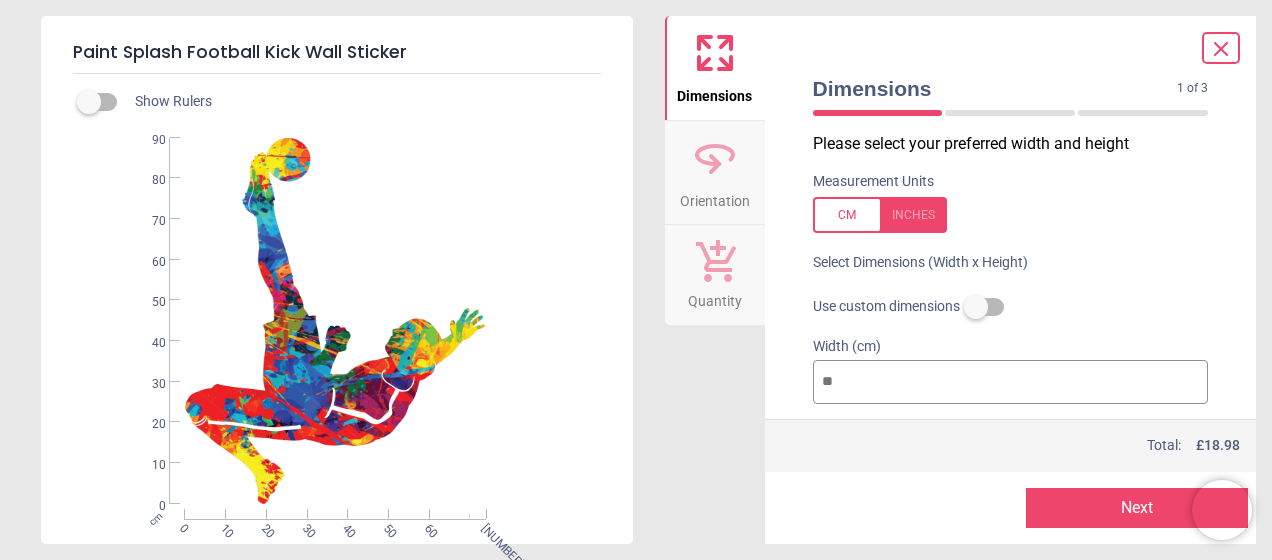 type on "**" 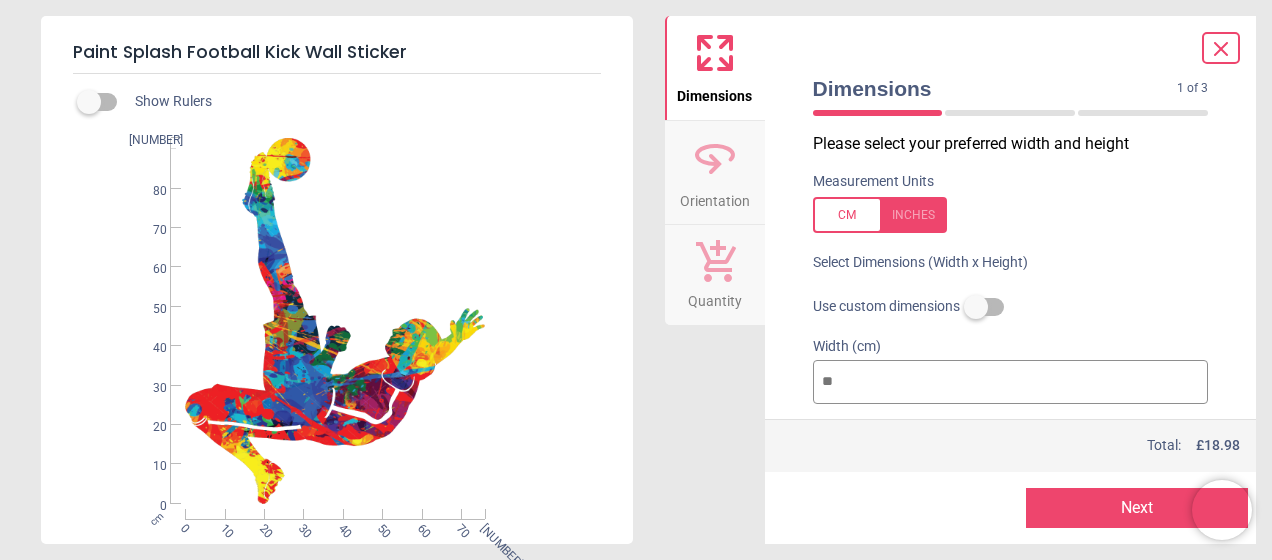 click on "**" at bounding box center [1011, 382] 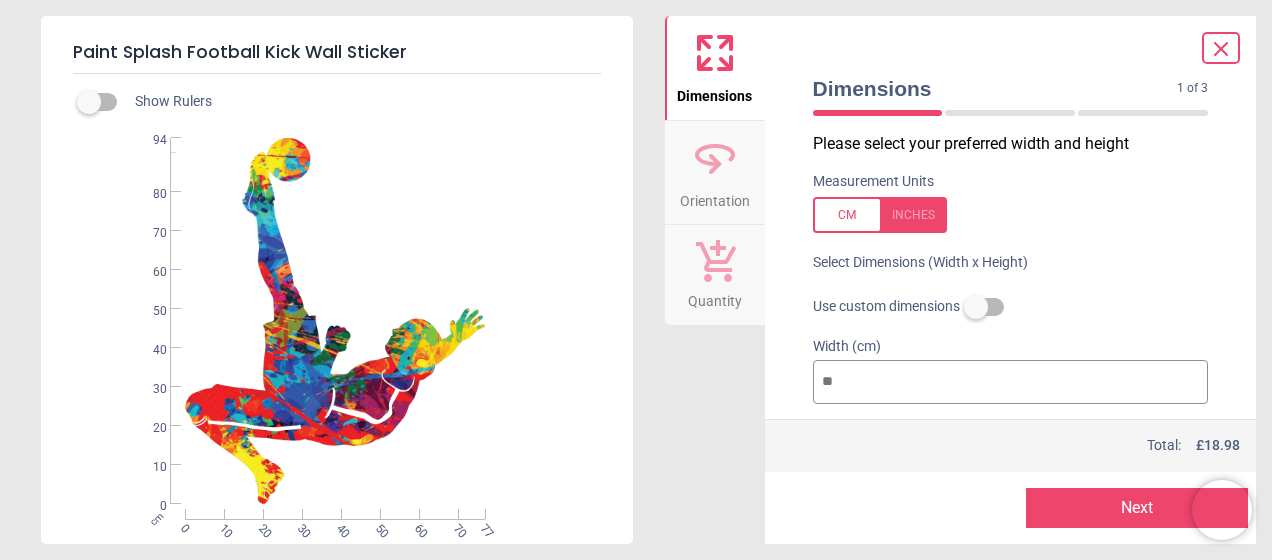 click on "**" at bounding box center (1011, 382) 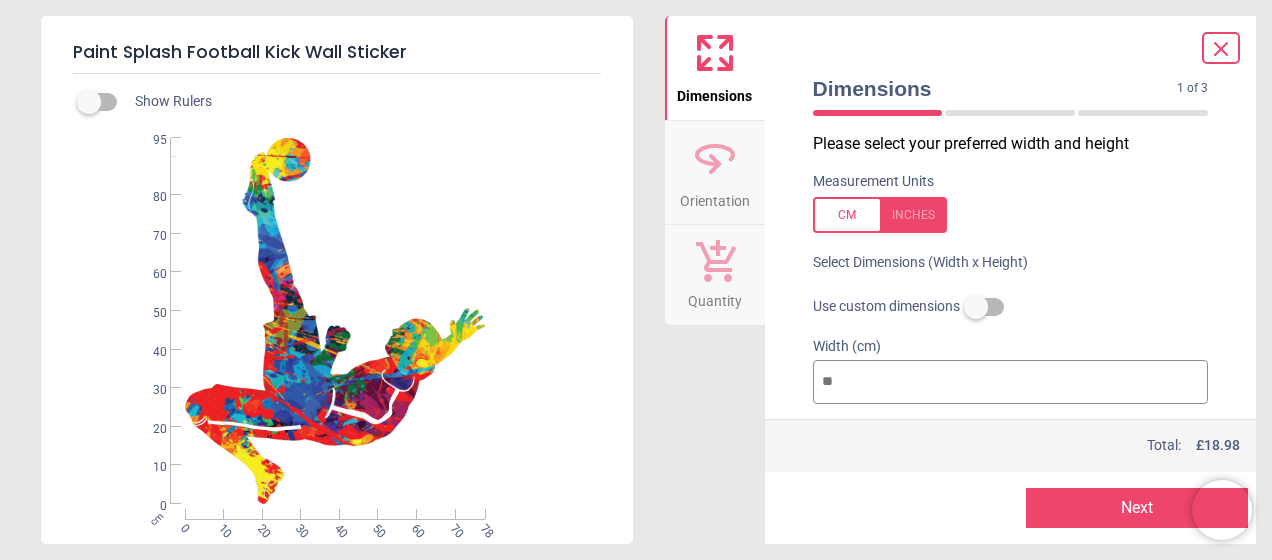 click on "**" at bounding box center (1011, 382) 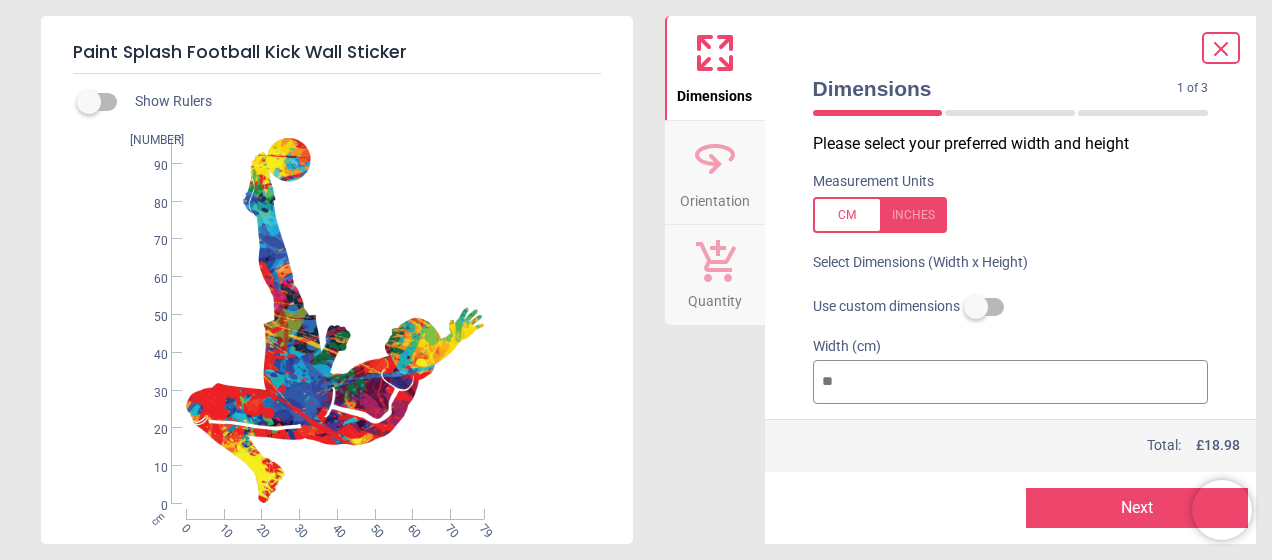 type on "**" 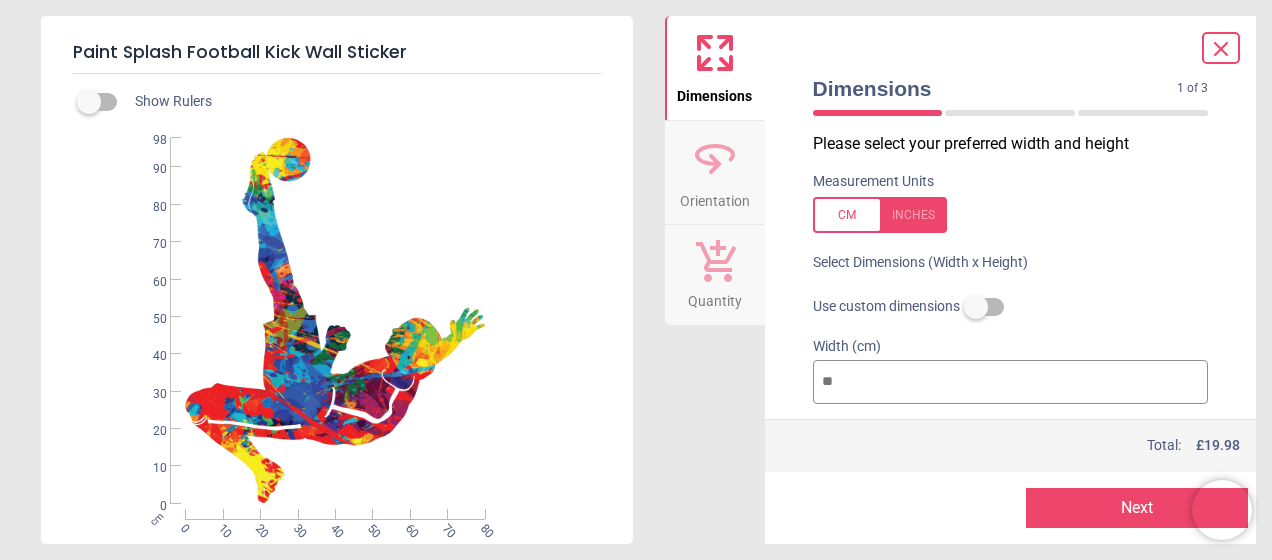 click on "**" at bounding box center (1011, 382) 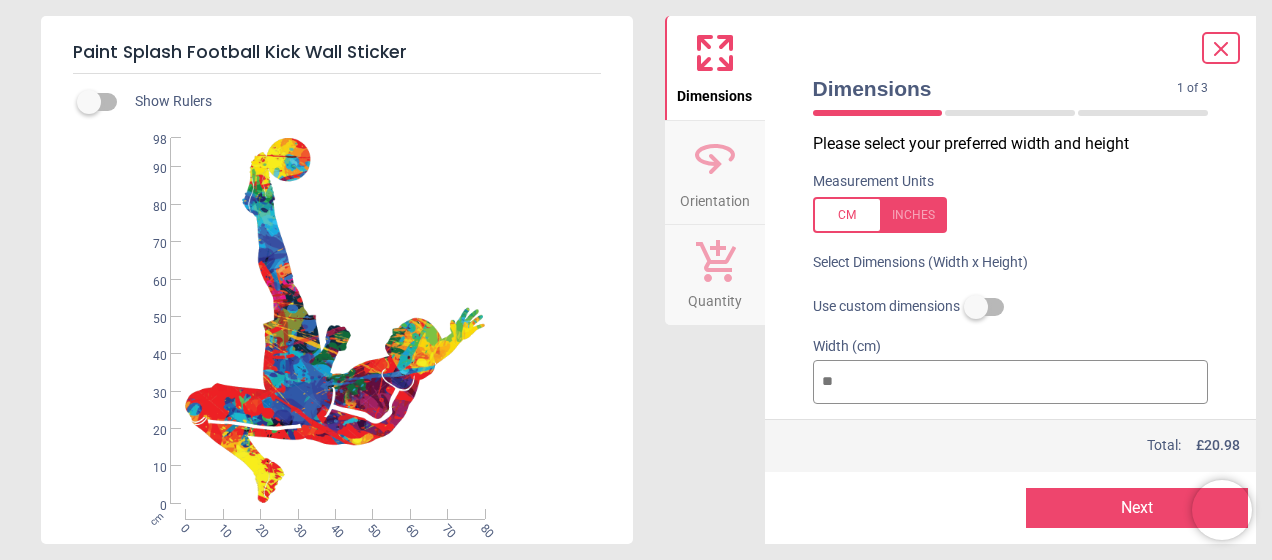 type on "**" 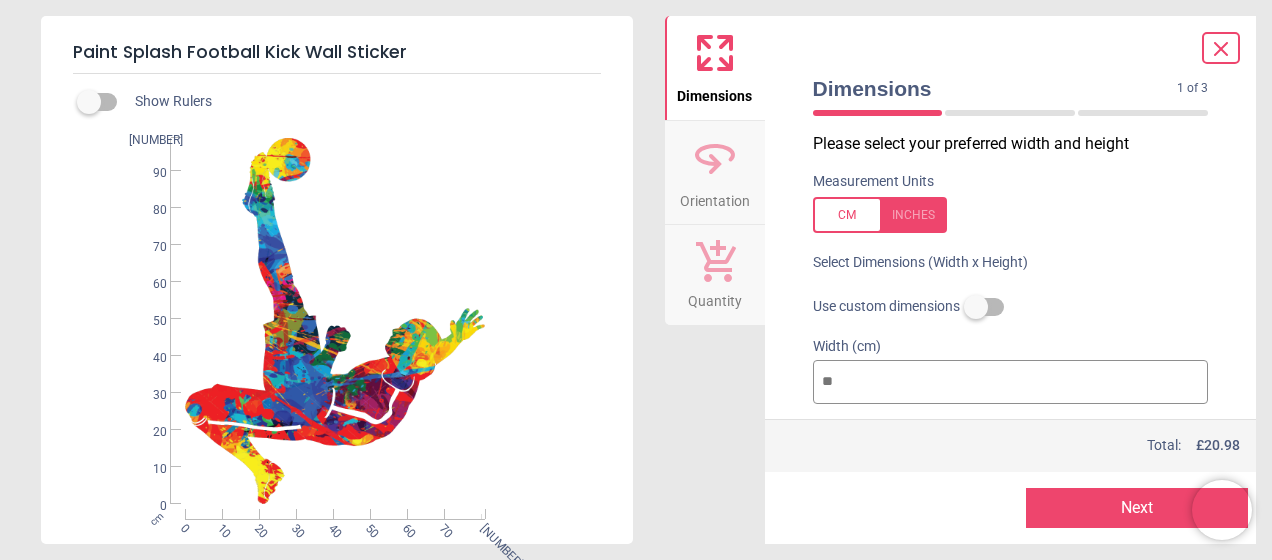 type on "**" 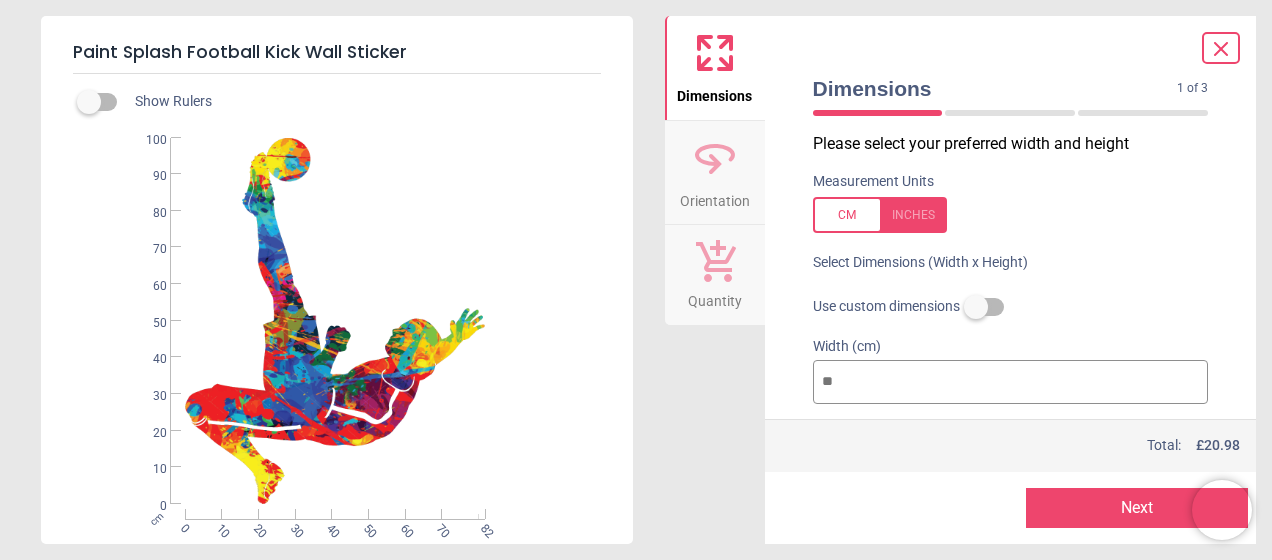 type on "***" 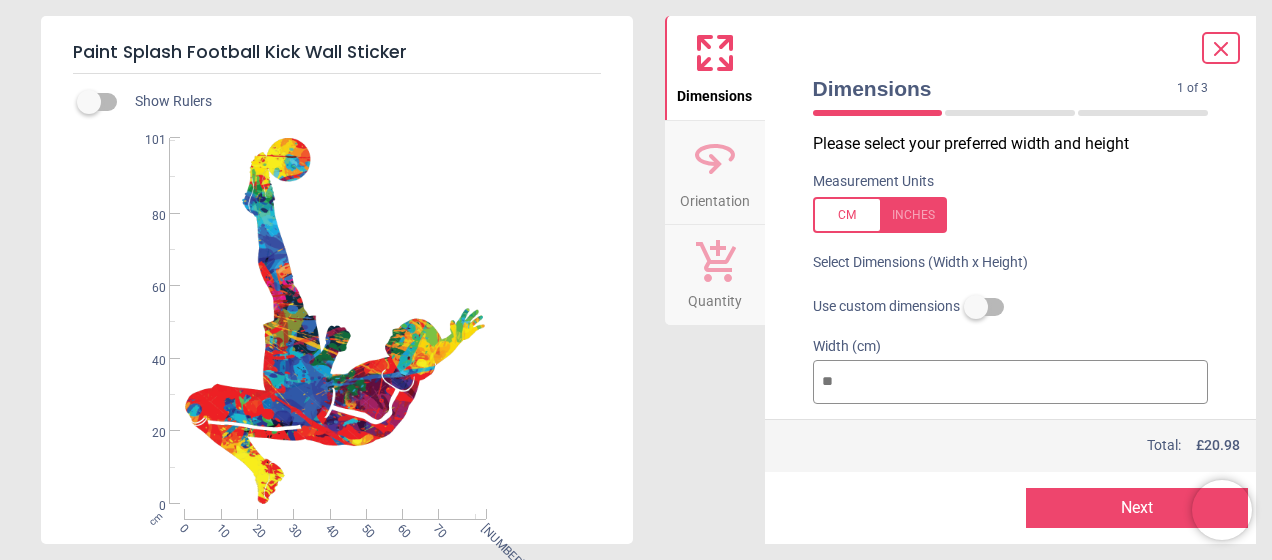 click on "**" at bounding box center (1011, 382) 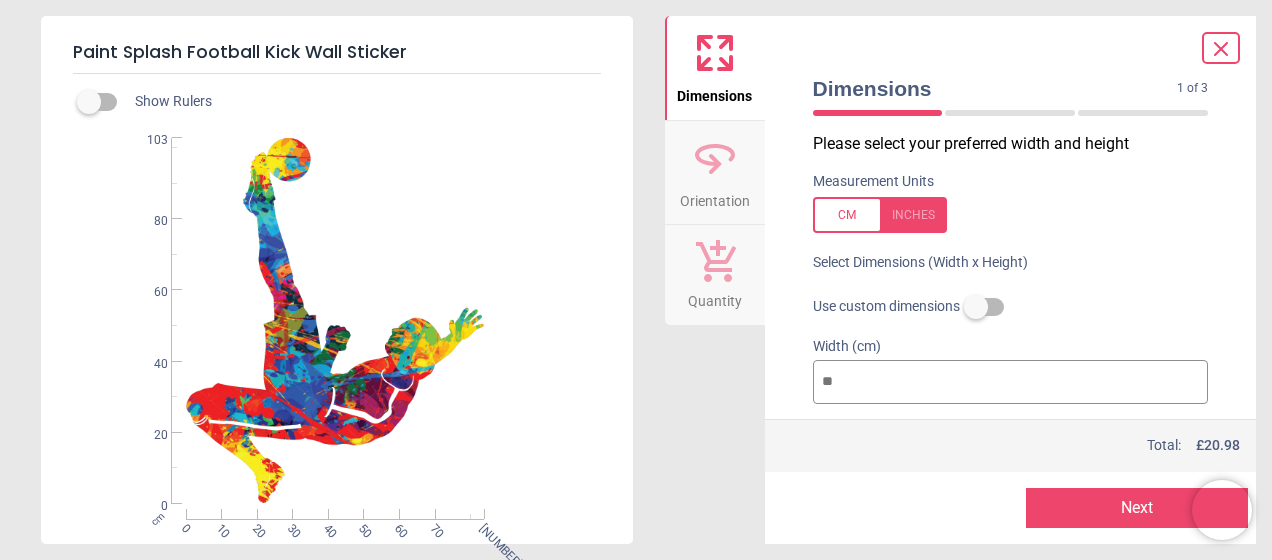 click on "**" at bounding box center [1011, 382] 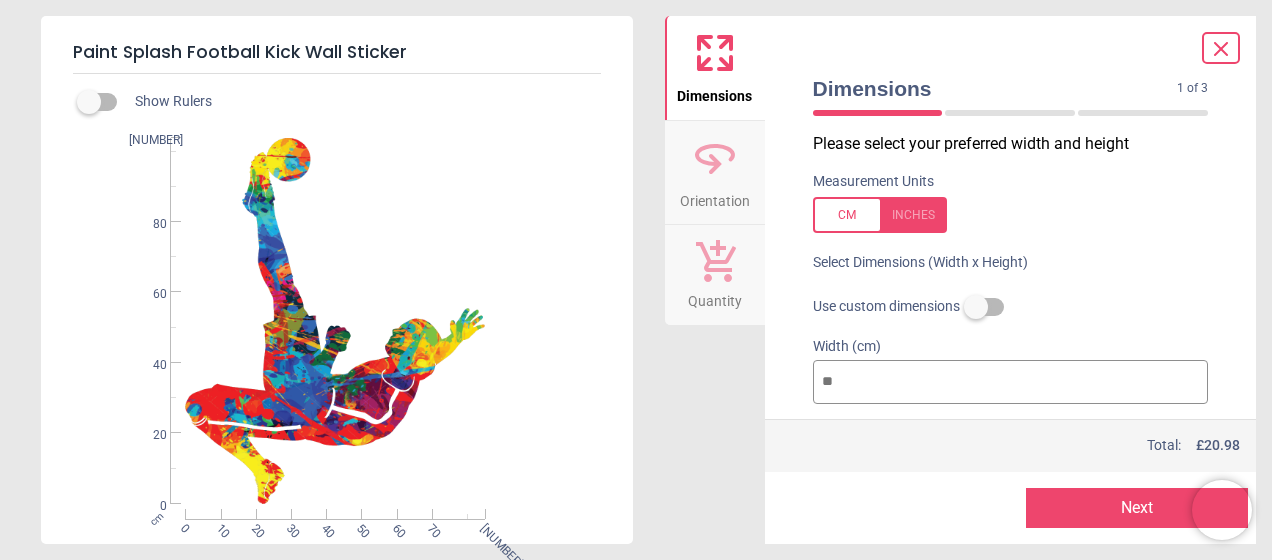 type on "**" 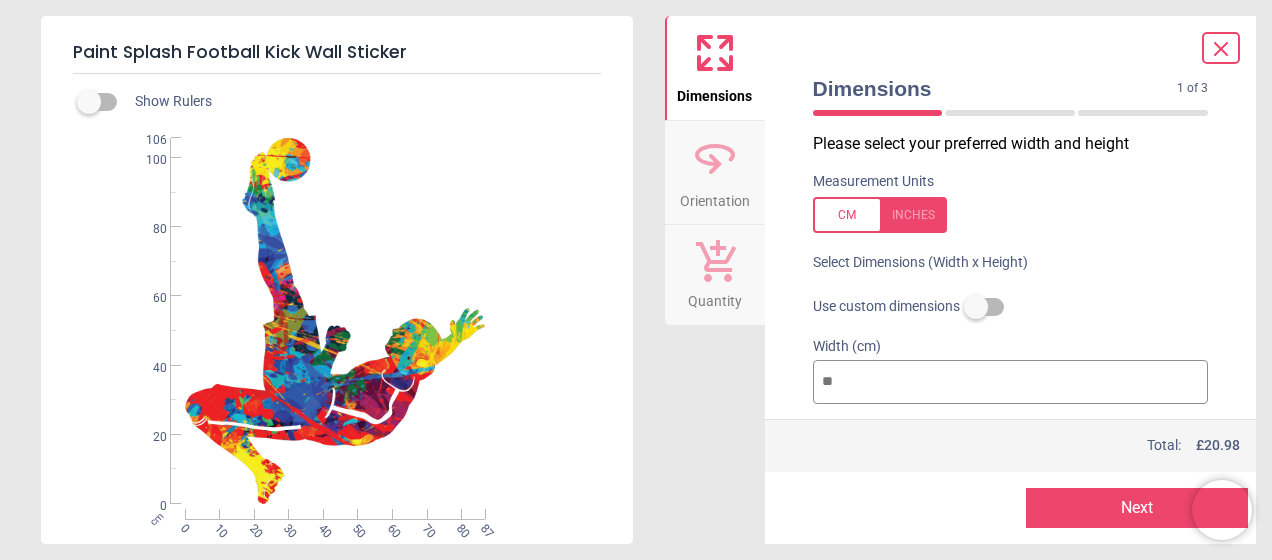 click on "**" at bounding box center [1011, 382] 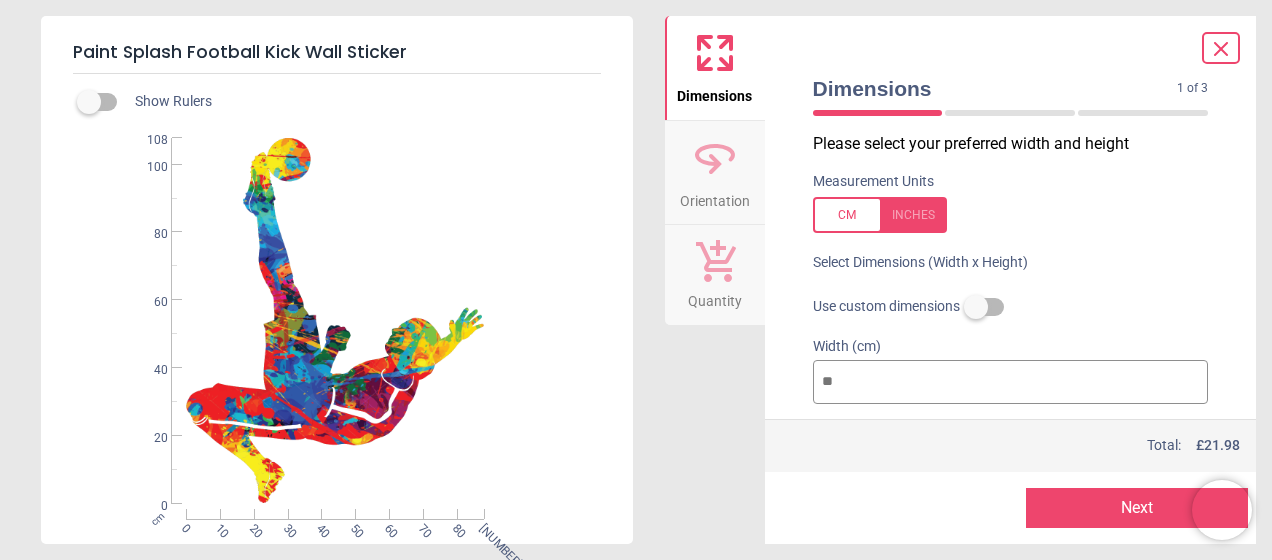 click on "**" at bounding box center [1011, 382] 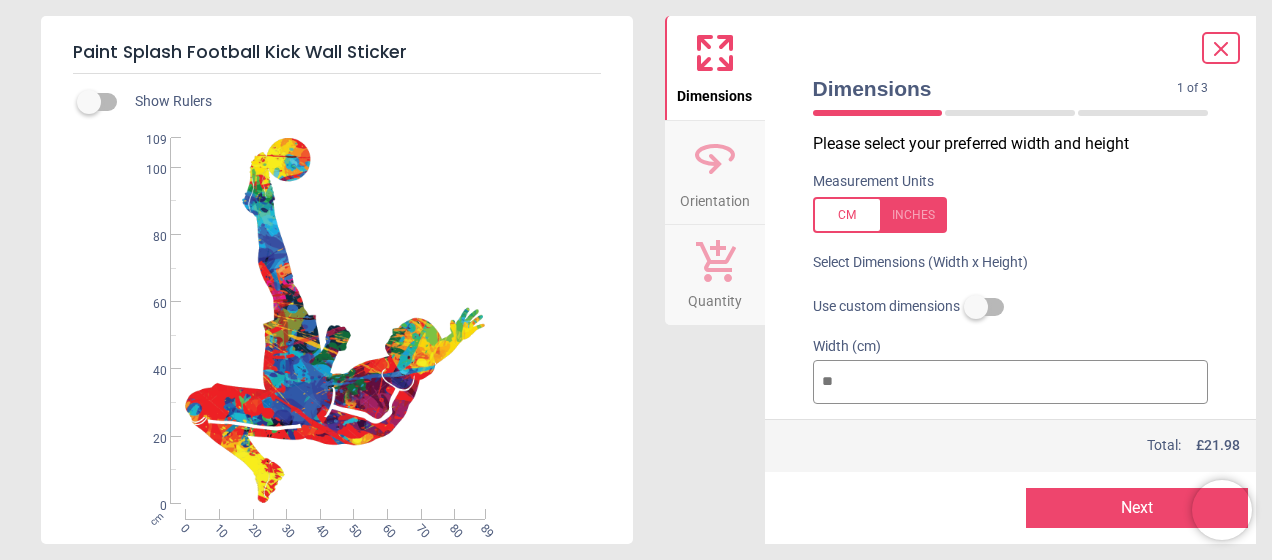 click on "**" at bounding box center [1011, 382] 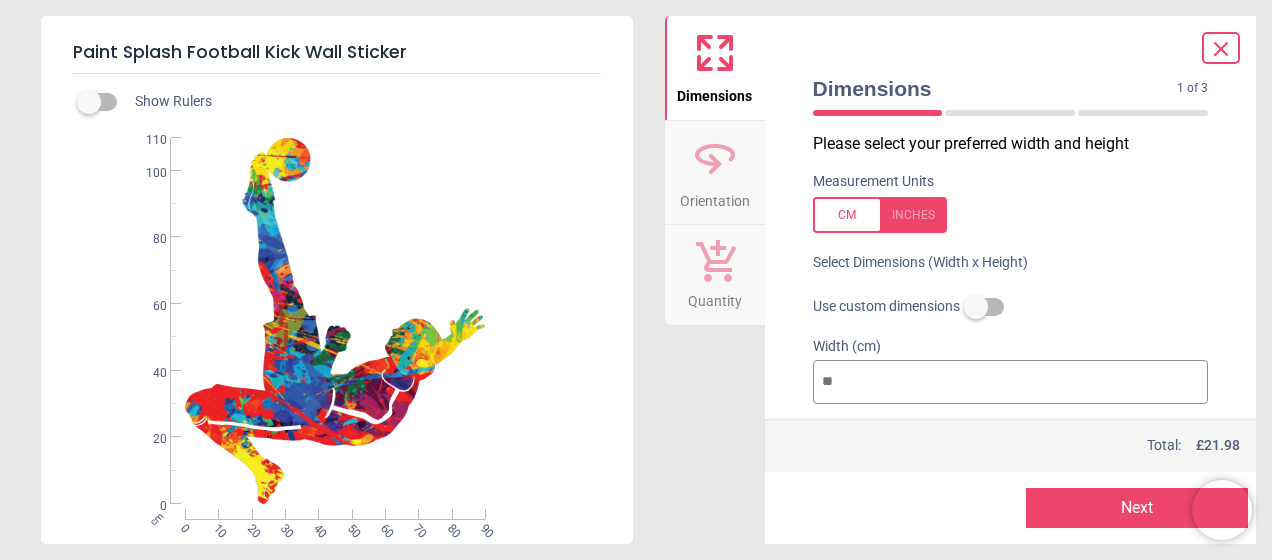 click on "**" at bounding box center (1011, 382) 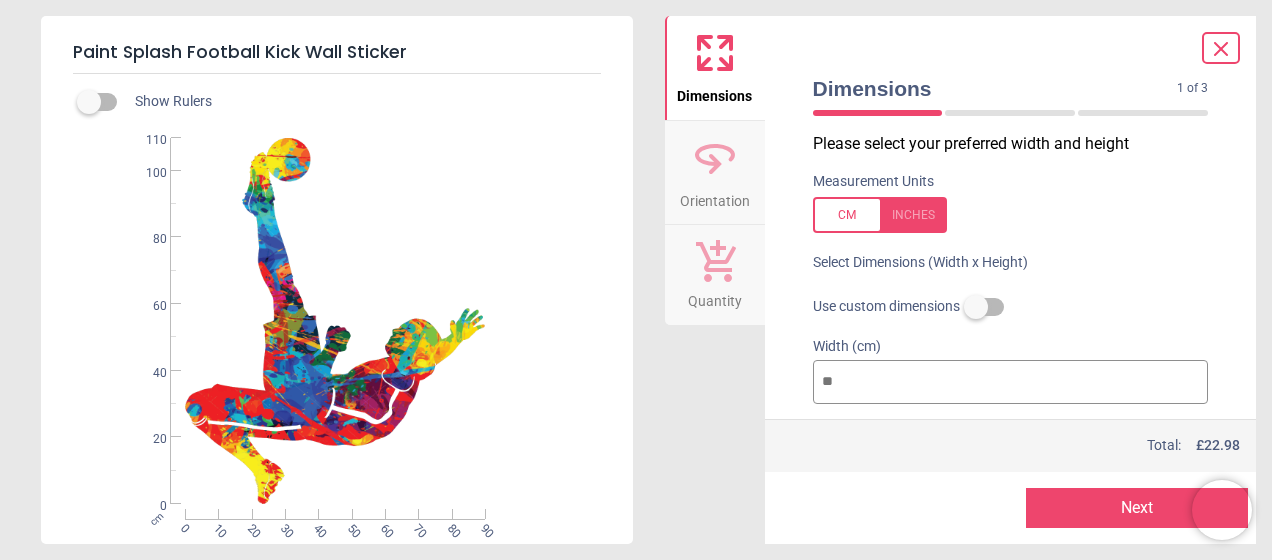 type on "**" 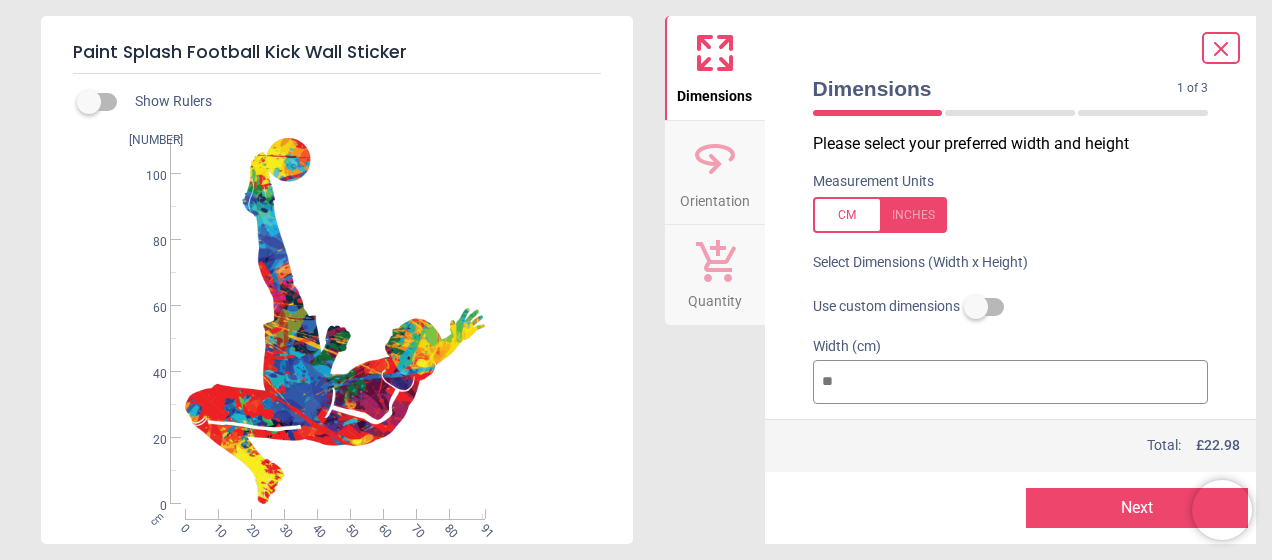 click on "**" at bounding box center (1011, 382) 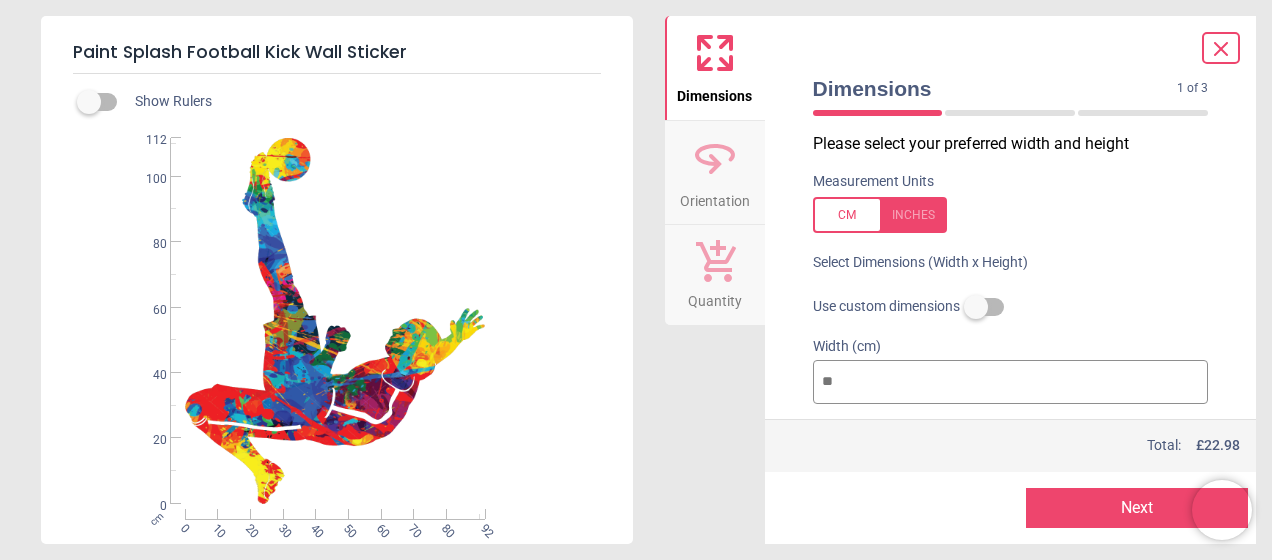 click on "**" at bounding box center (1011, 382) 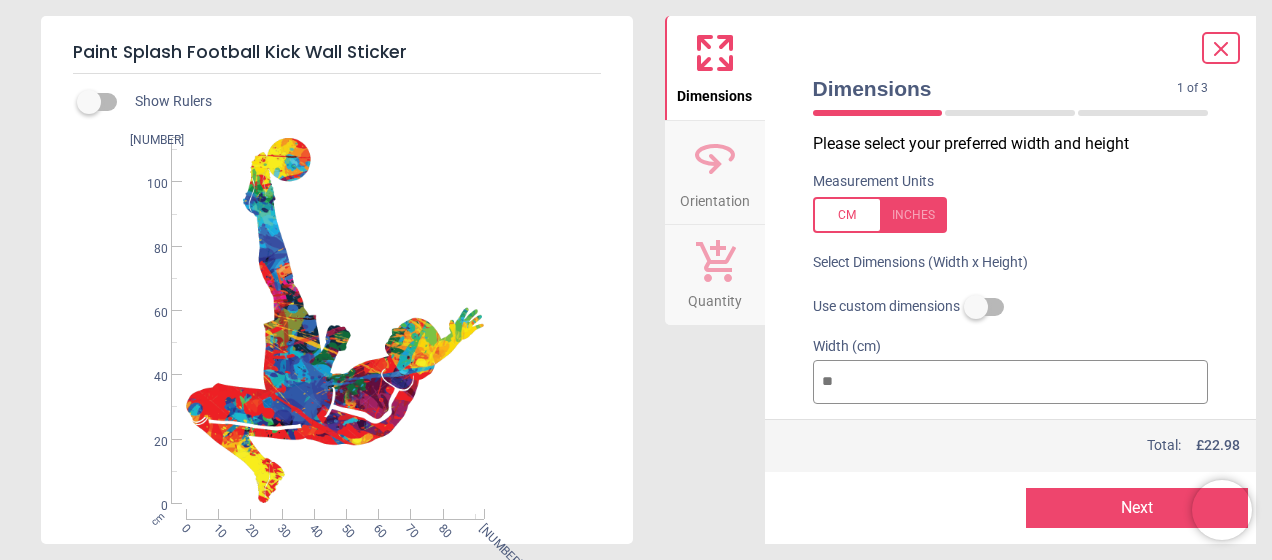 click on "**" at bounding box center (1011, 382) 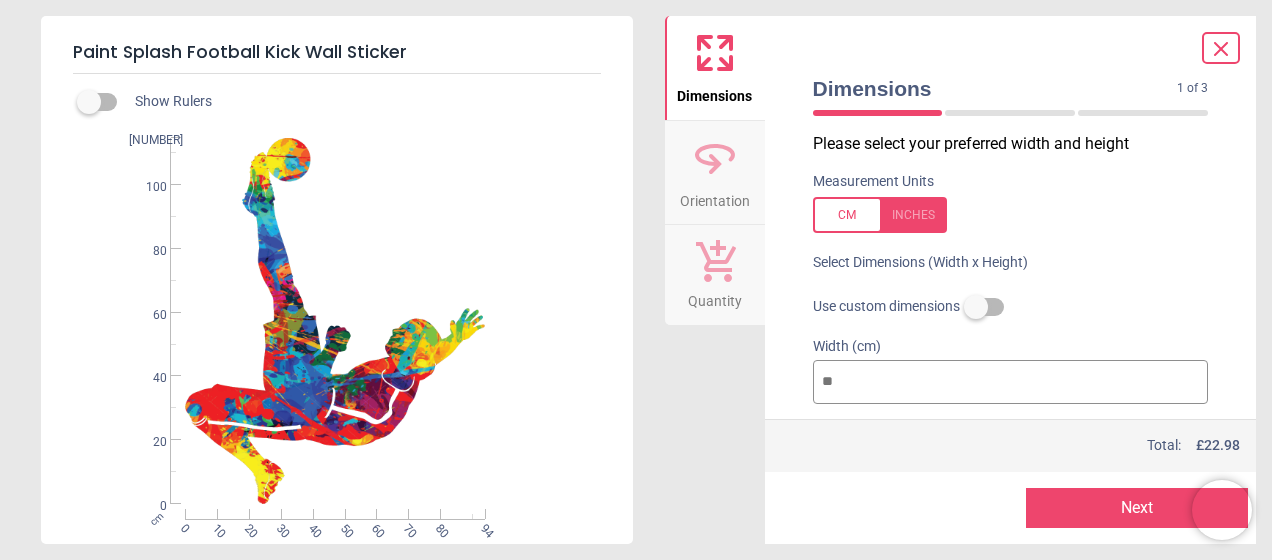 type on "**" 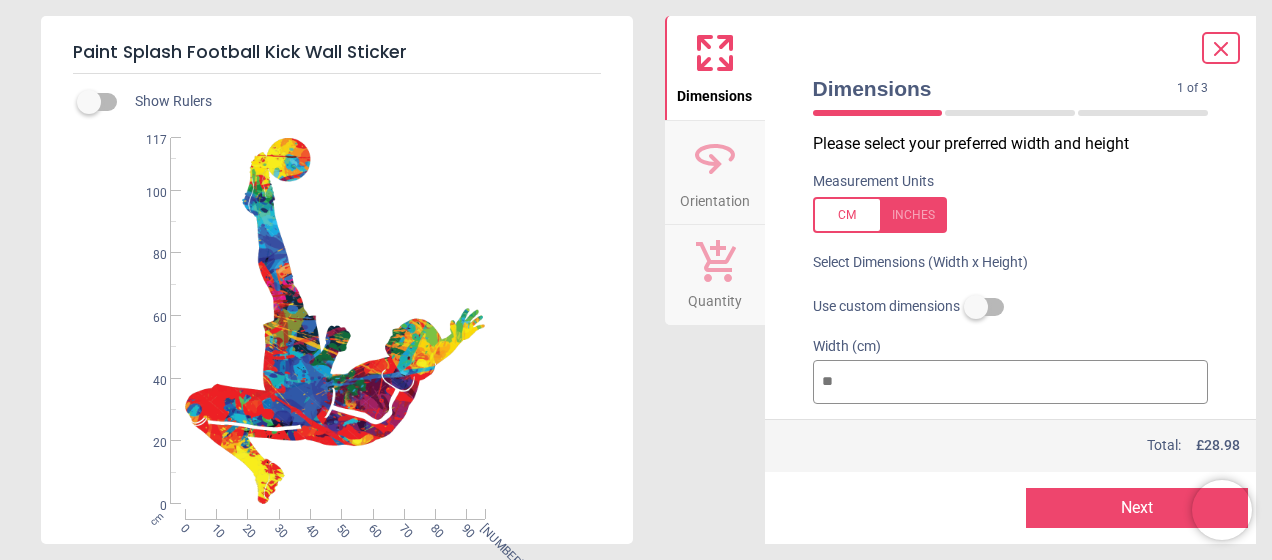 type on "***" 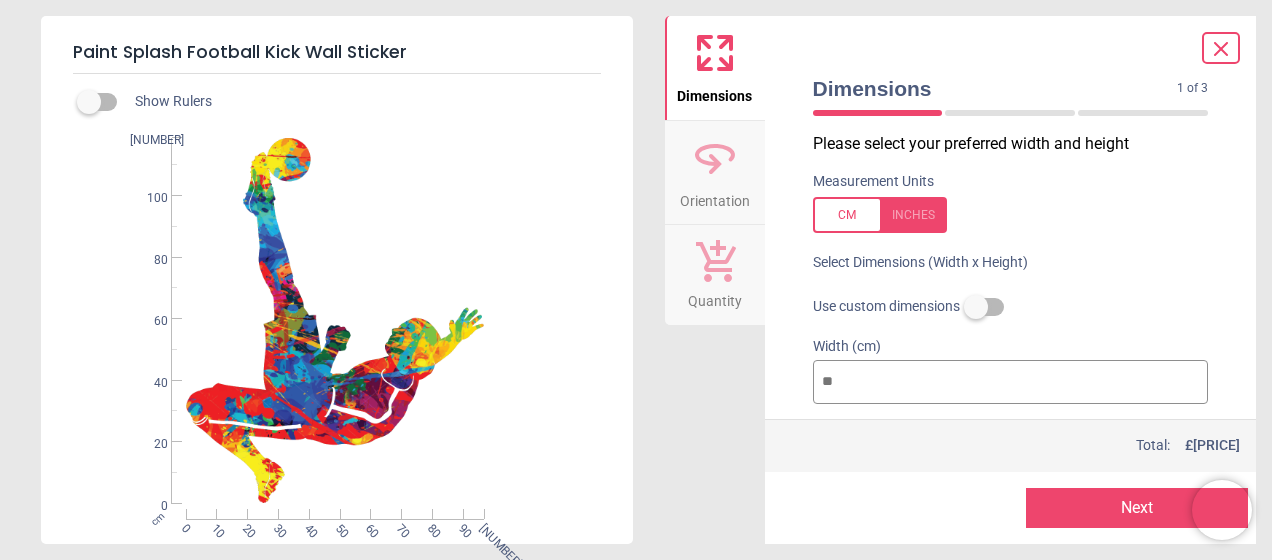 click on "**" at bounding box center [1011, 382] 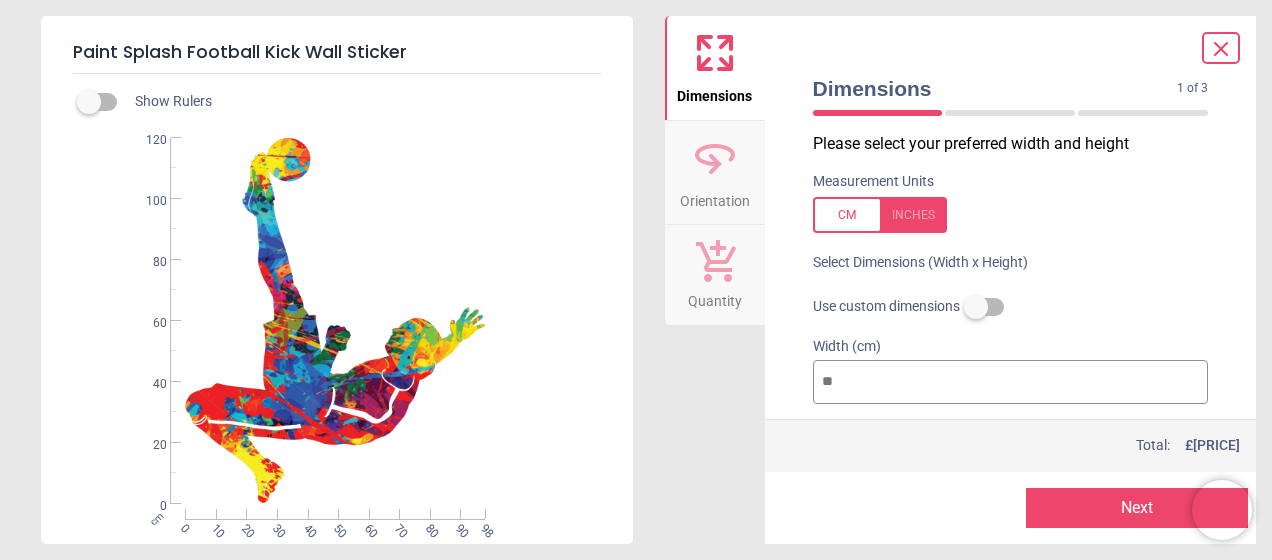 type on "**" 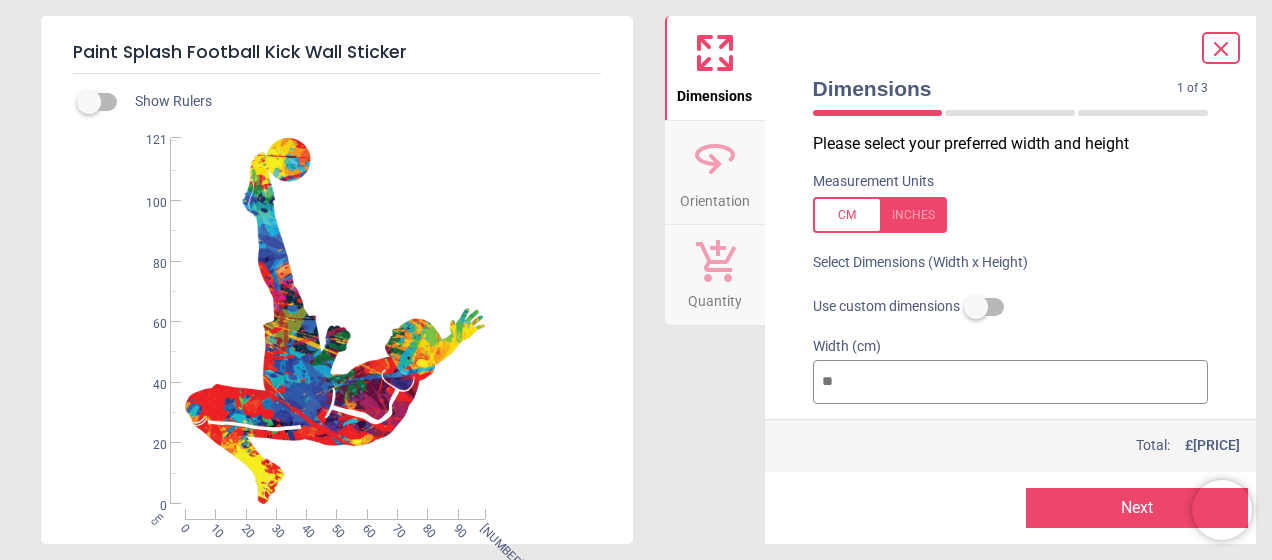 type on "***" 